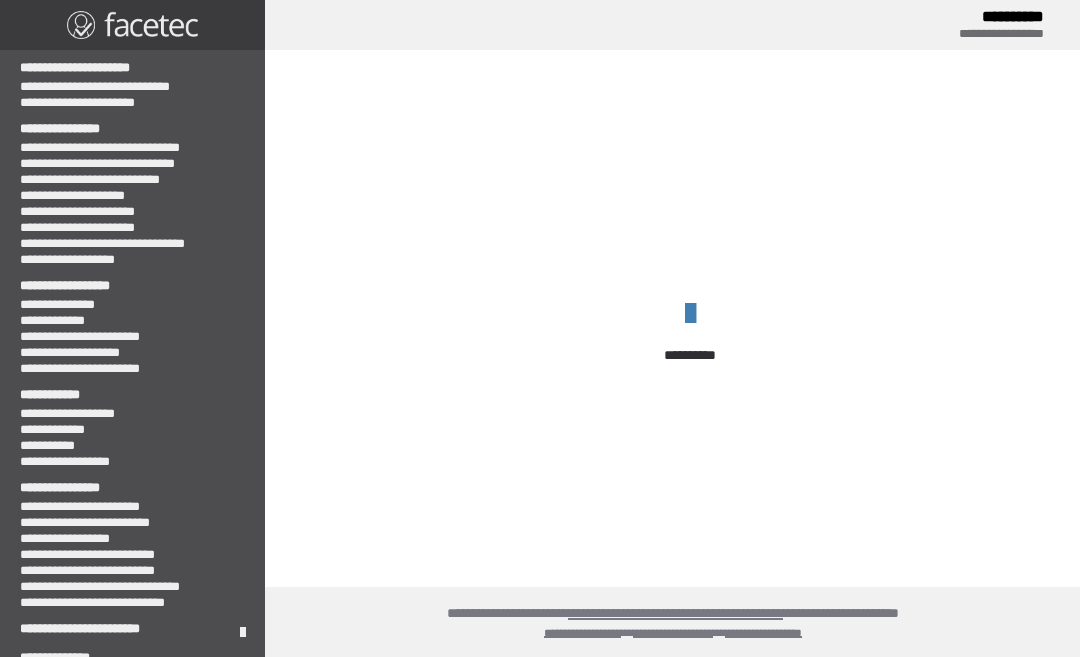 scroll, scrollTop: 0, scrollLeft: 0, axis: both 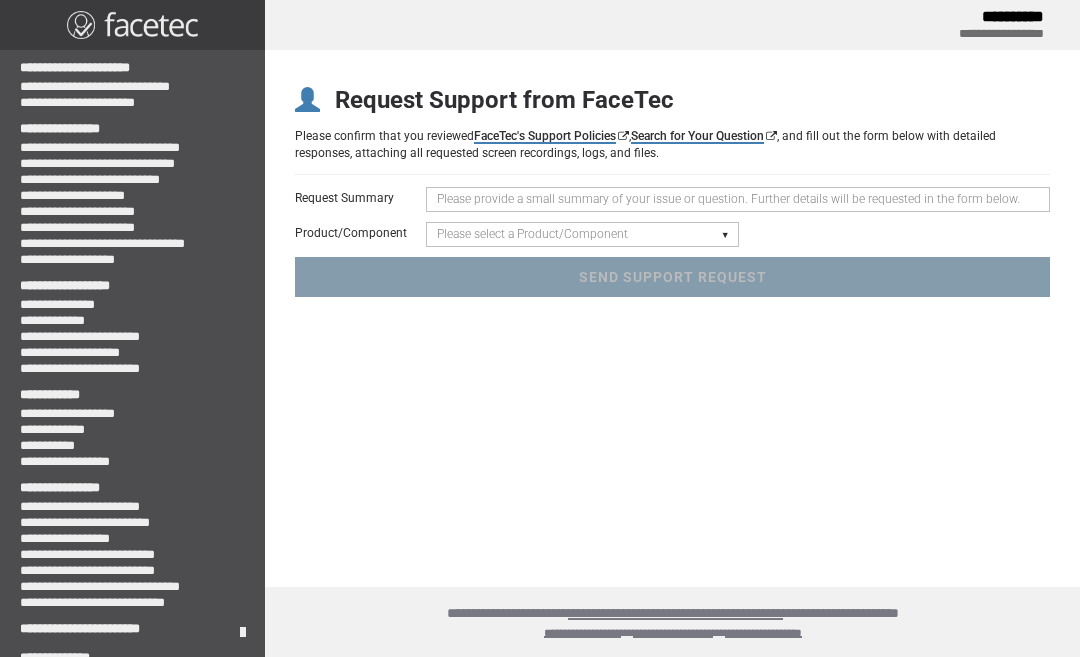 click on "Please select a Product/Component Device SDK (Android, iOS, Browser) Server SDK Dashboard SDK 3D Liveness & Matching ID Scan - Compatibility, Behavior, OCR, Barcode, NFC UR Codes - Biometric Barcodes Specific Features Access Request Account & Application" at bounding box center [582, 234] 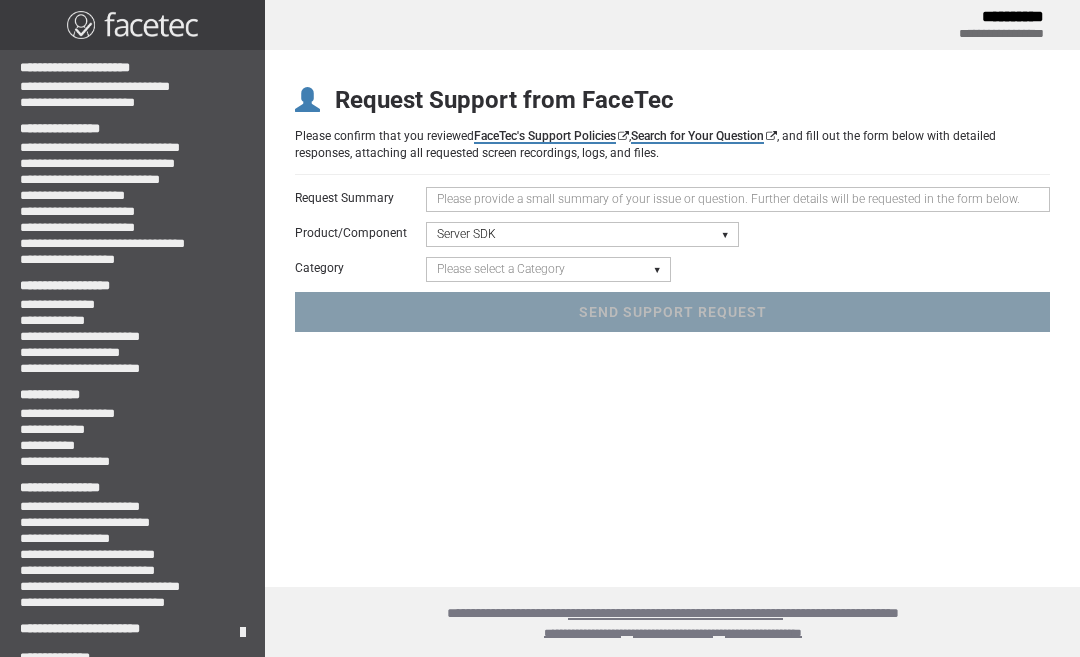 scroll, scrollTop: 0, scrollLeft: 0, axis: both 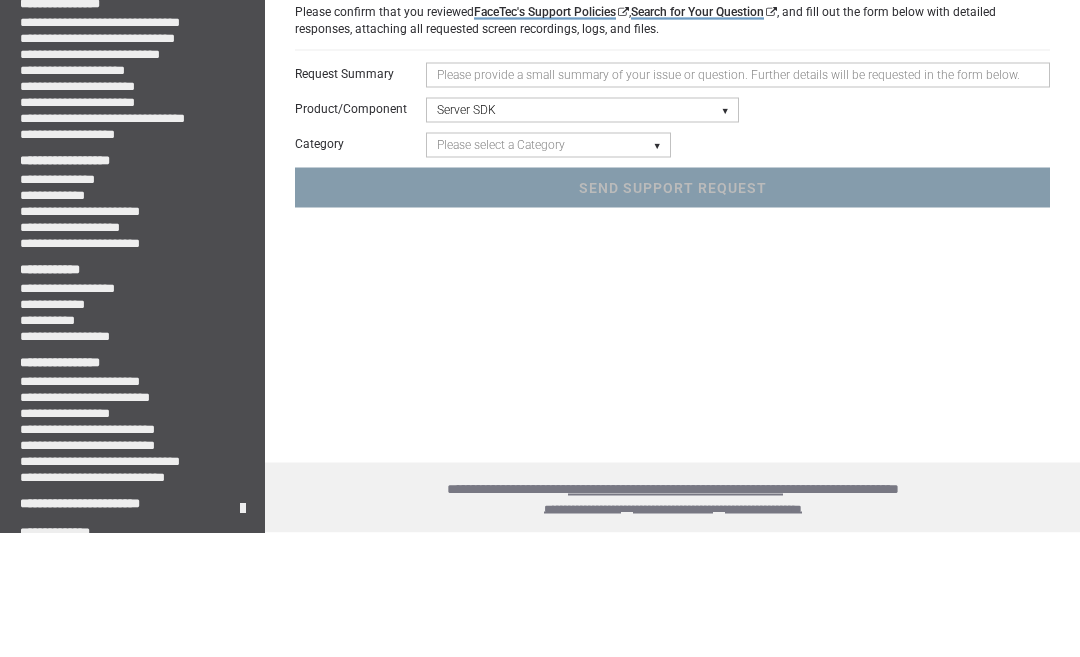 click on "Please select a Product/Component Device SDK (Android, iOS, Browser) Server SDK Dashboard SDK 3D Liveness & Matching ID Scan - Compatibility, Behavior, OCR, Barcode, NFC UR Codes - Biometric Barcodes Specific Features Access Request Account & Application" at bounding box center [582, 234] 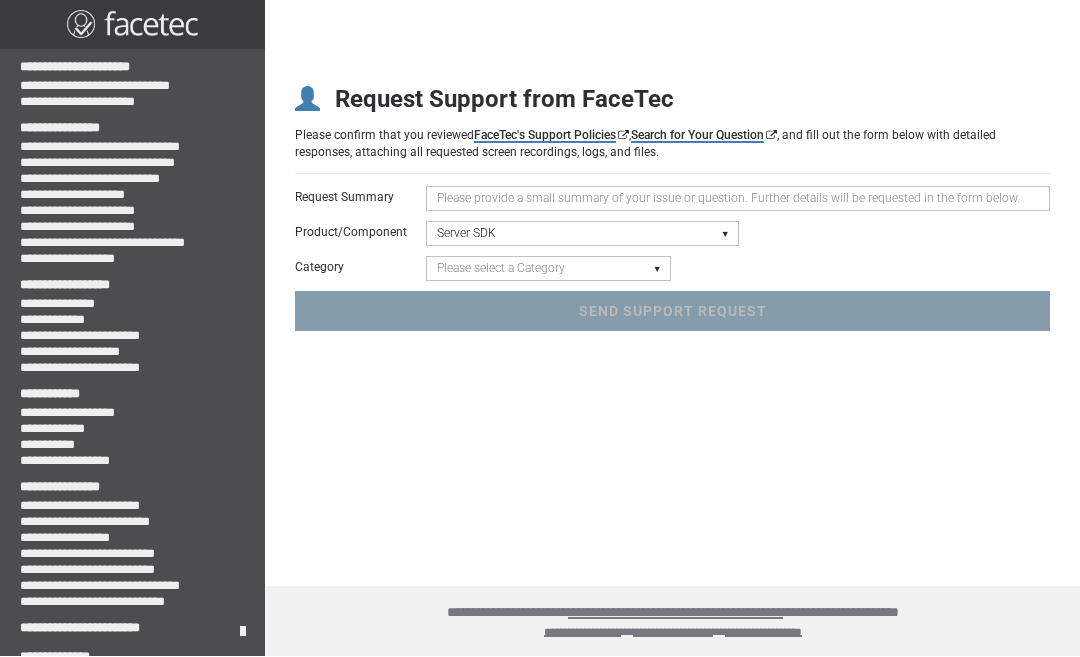 select 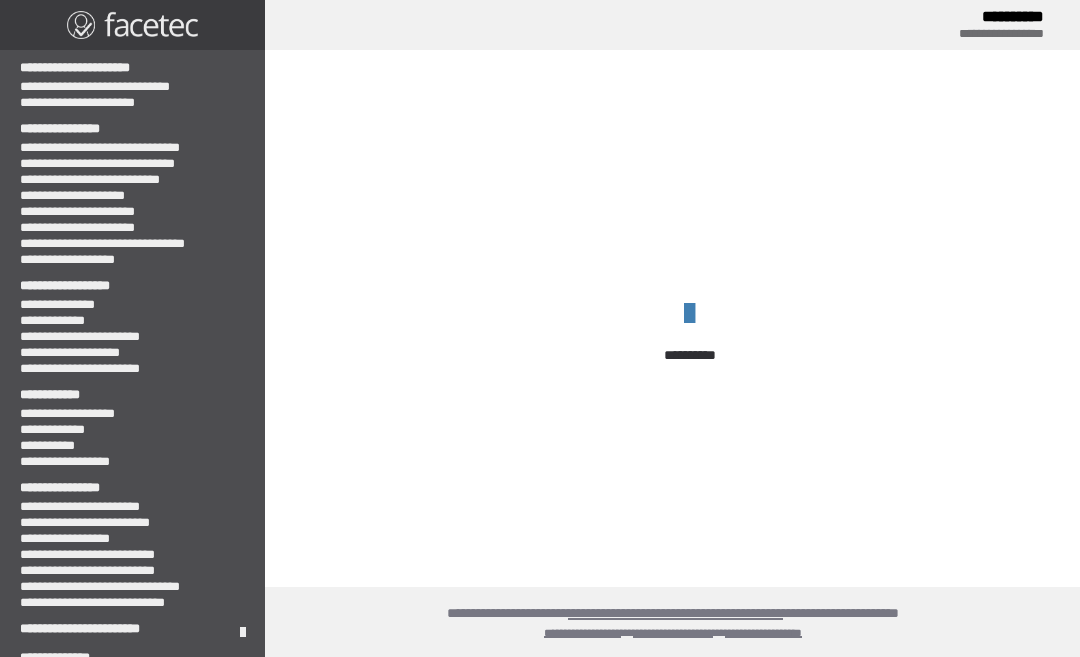 scroll, scrollTop: 0, scrollLeft: 0, axis: both 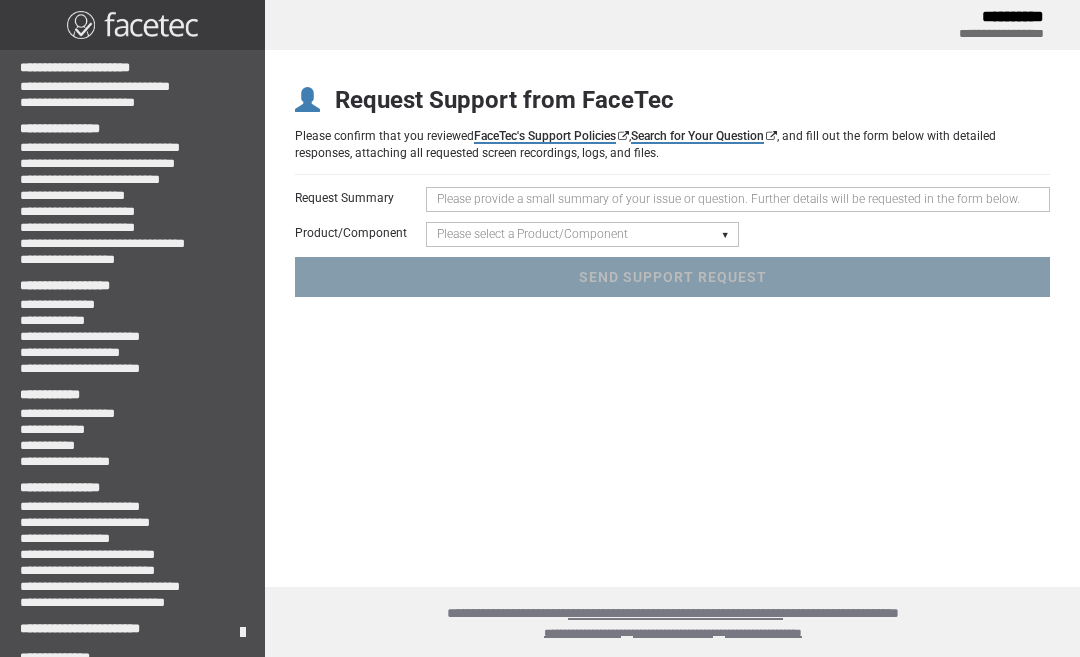 click at bounding box center (738, 199) 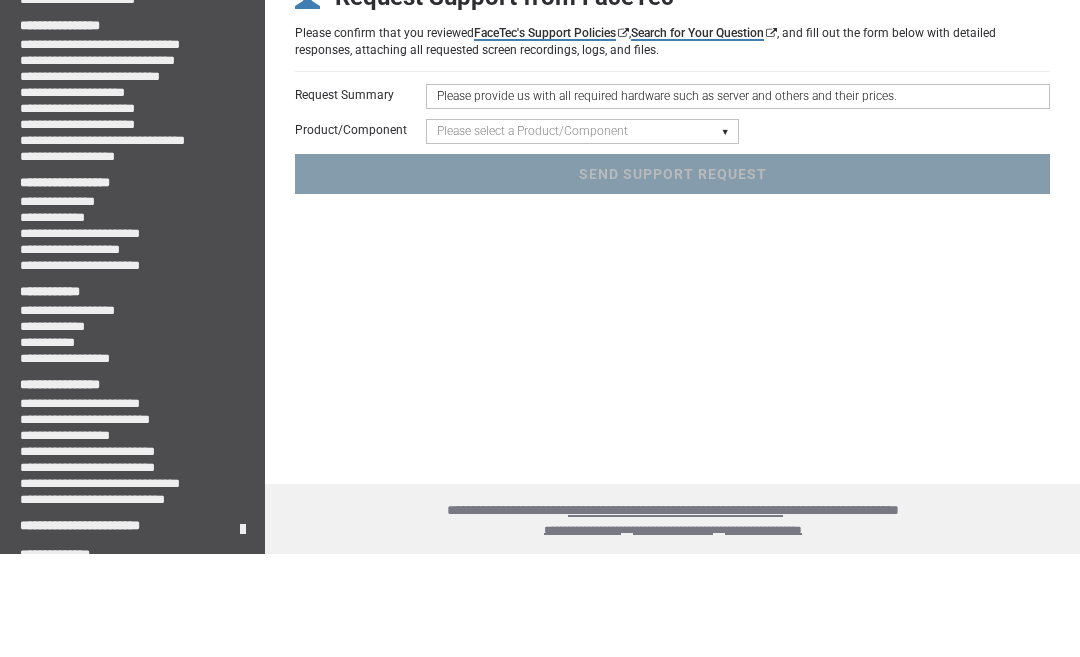 type on "Please provide us with all required hardware such as server and others and their prices." 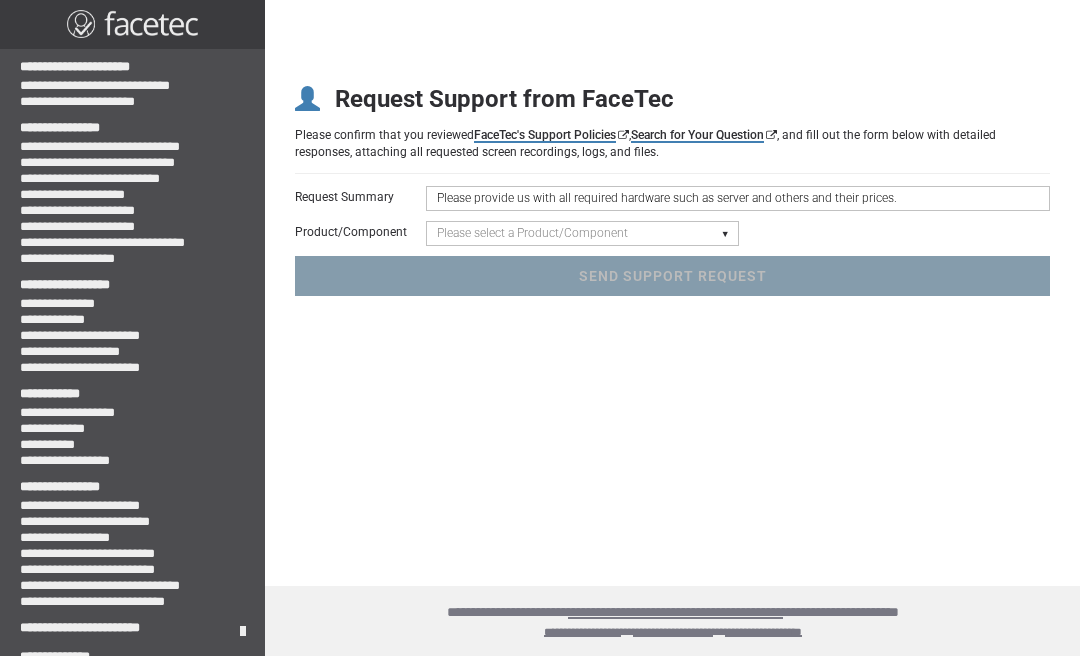 select on "server-sdk" 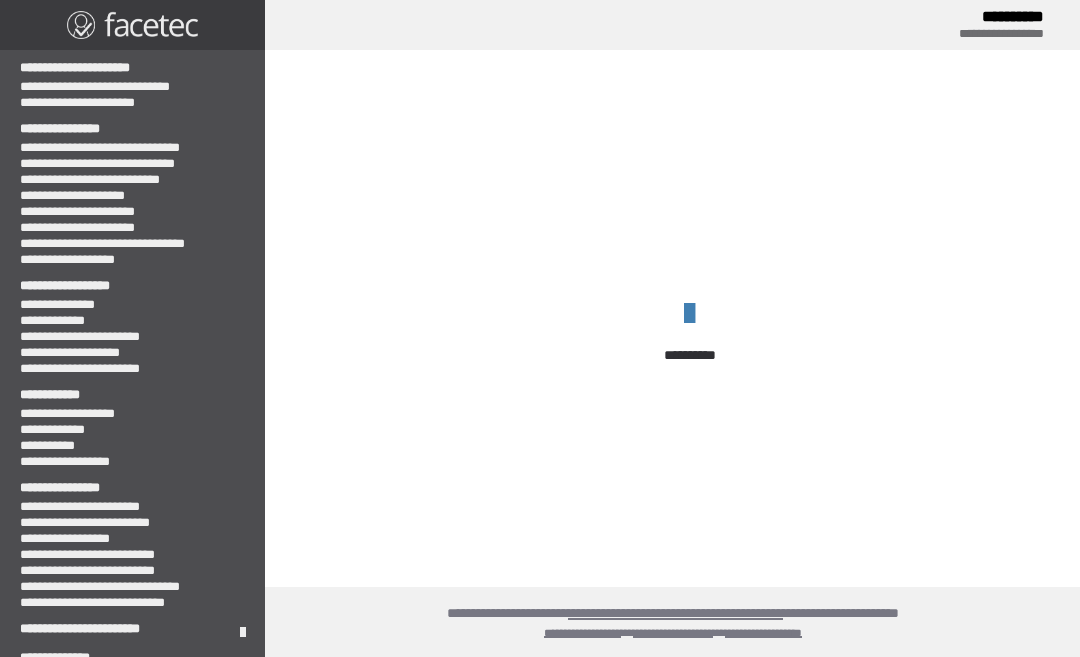 scroll, scrollTop: 0, scrollLeft: 0, axis: both 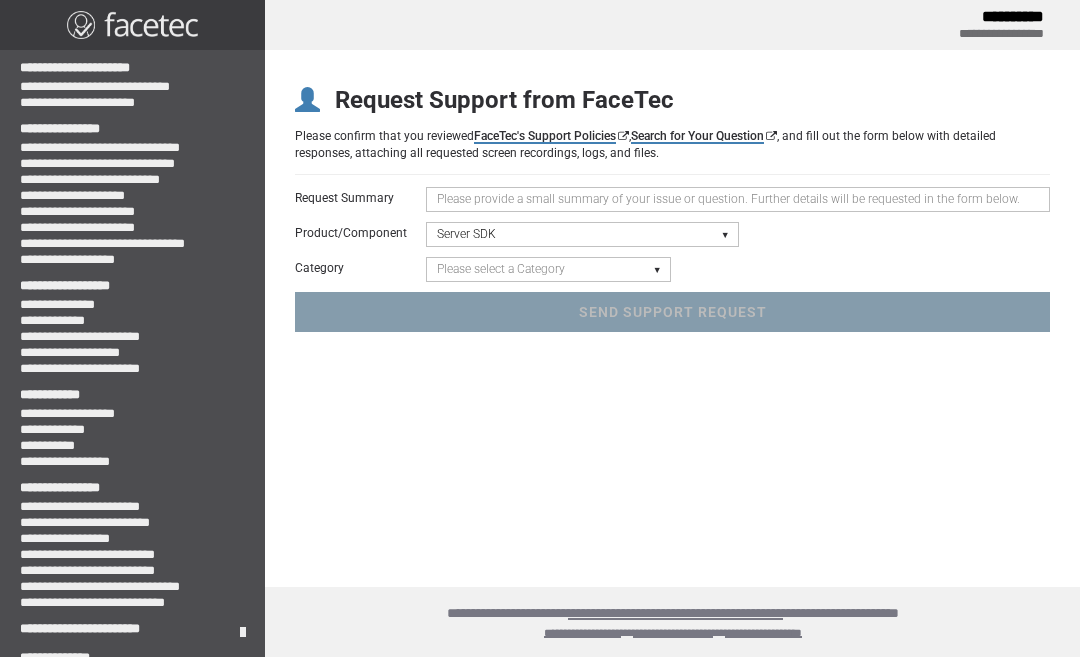 click on "Please select a Category Initialization Issue (Server Not Starting) Crash/Exception API Question or Issue Static Code Analyzer Results" at bounding box center (548, 269) 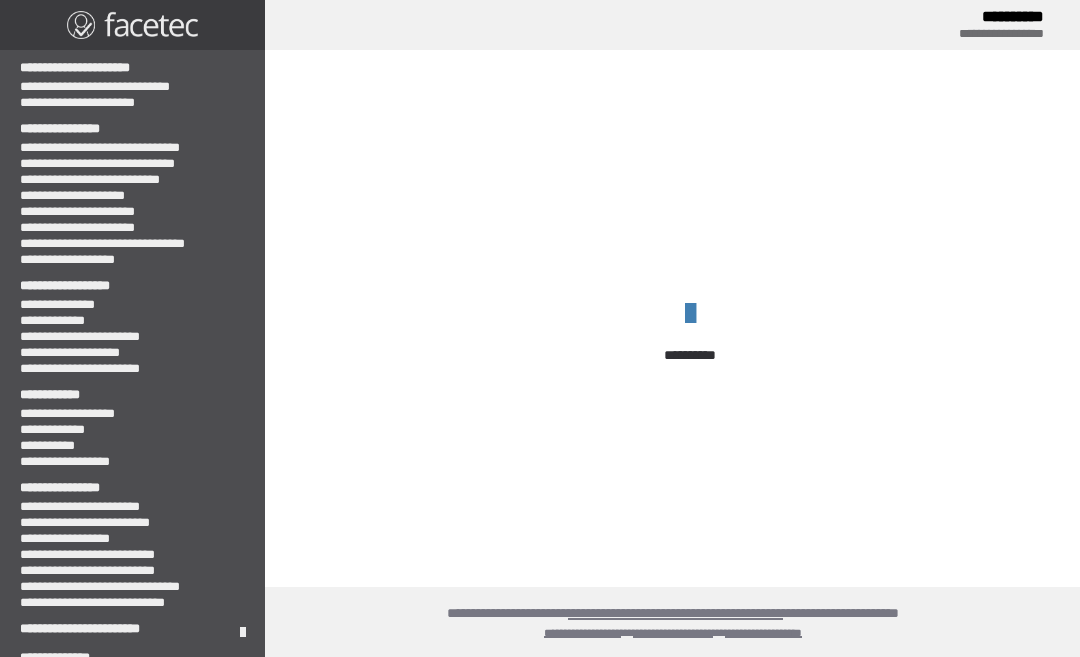 click on "**********" at bounding box center [540, 328] 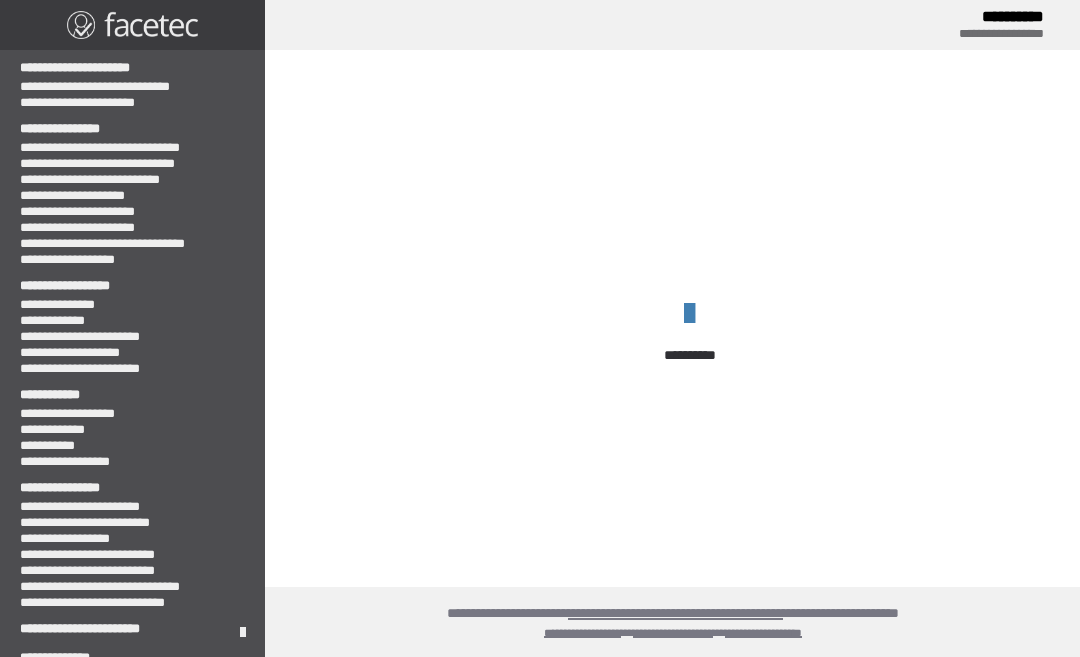 scroll, scrollTop: 0, scrollLeft: 0, axis: both 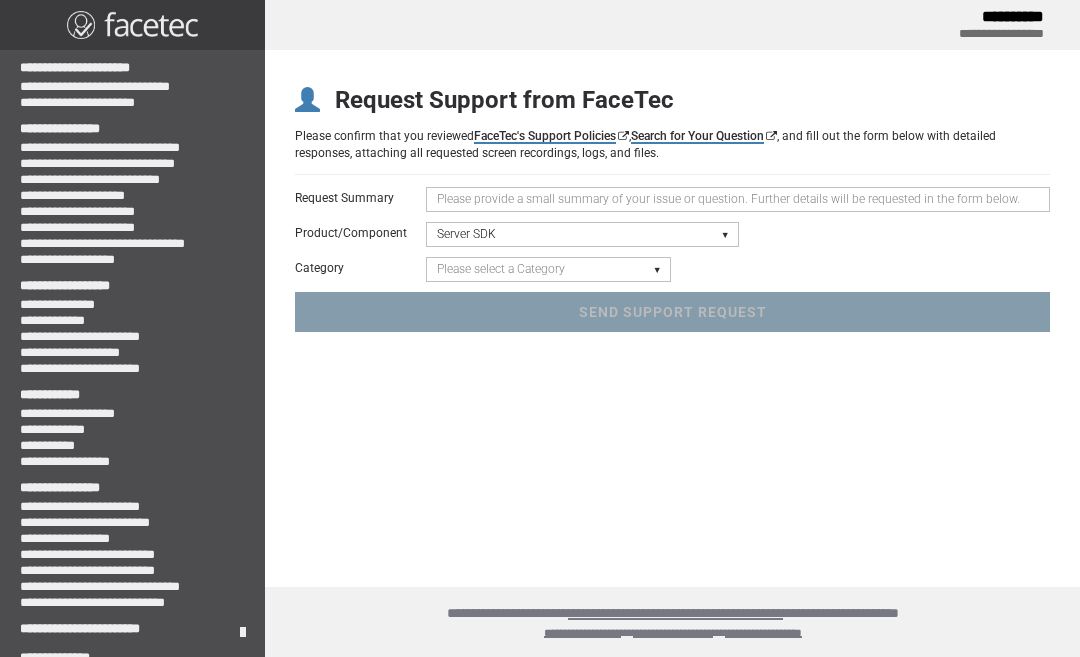 click on "Please select a Category Initialization Issue (Server Not Starting) Crash/Exception API Question or Issue Static Code Analyzer Results" at bounding box center [548, 269] 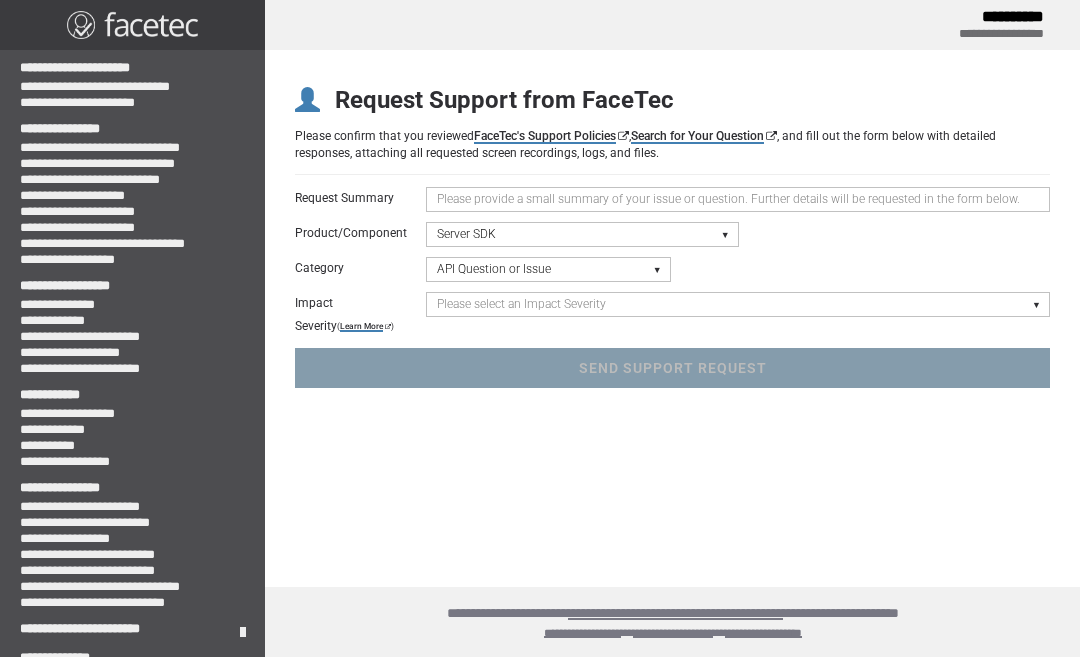 click on "**********" at bounding box center [540, 328] 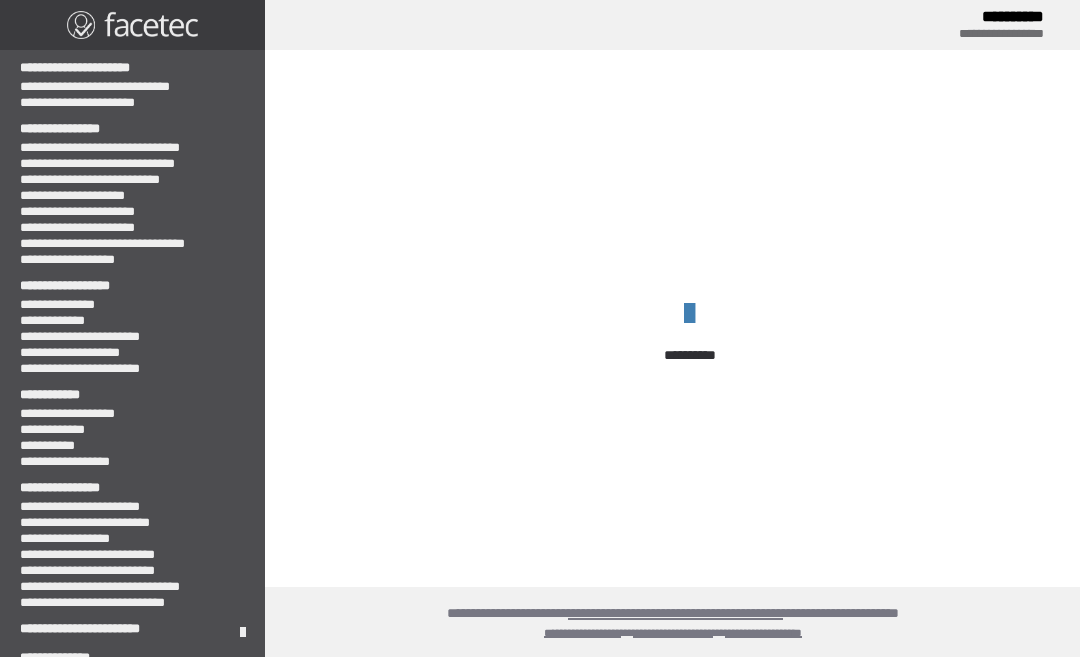 scroll, scrollTop: 0, scrollLeft: 0, axis: both 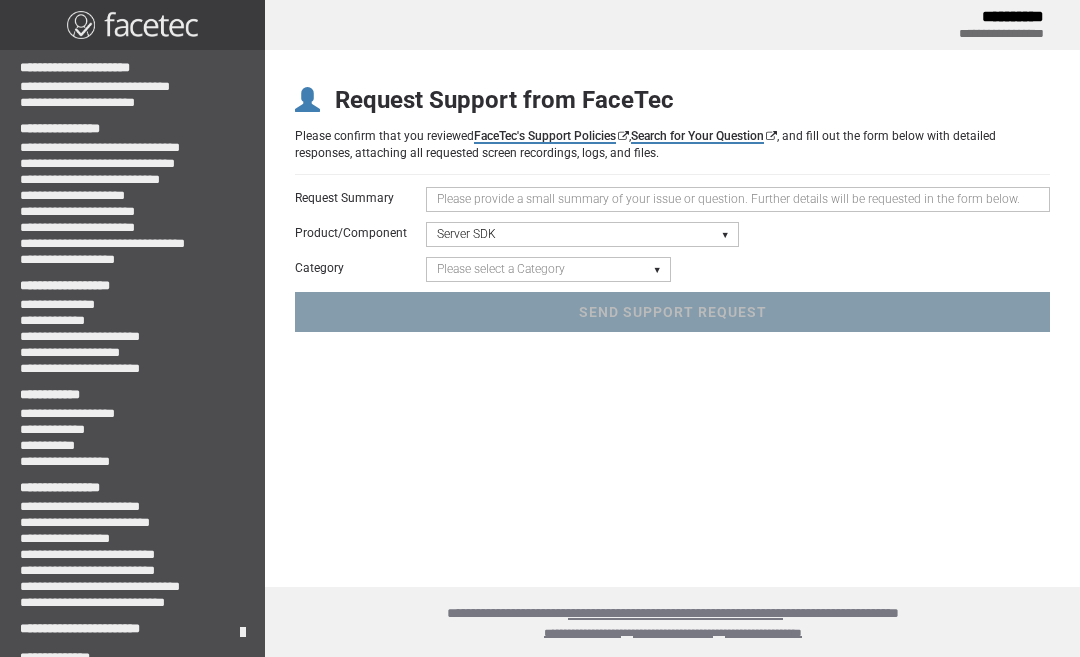 click at bounding box center [738, 199] 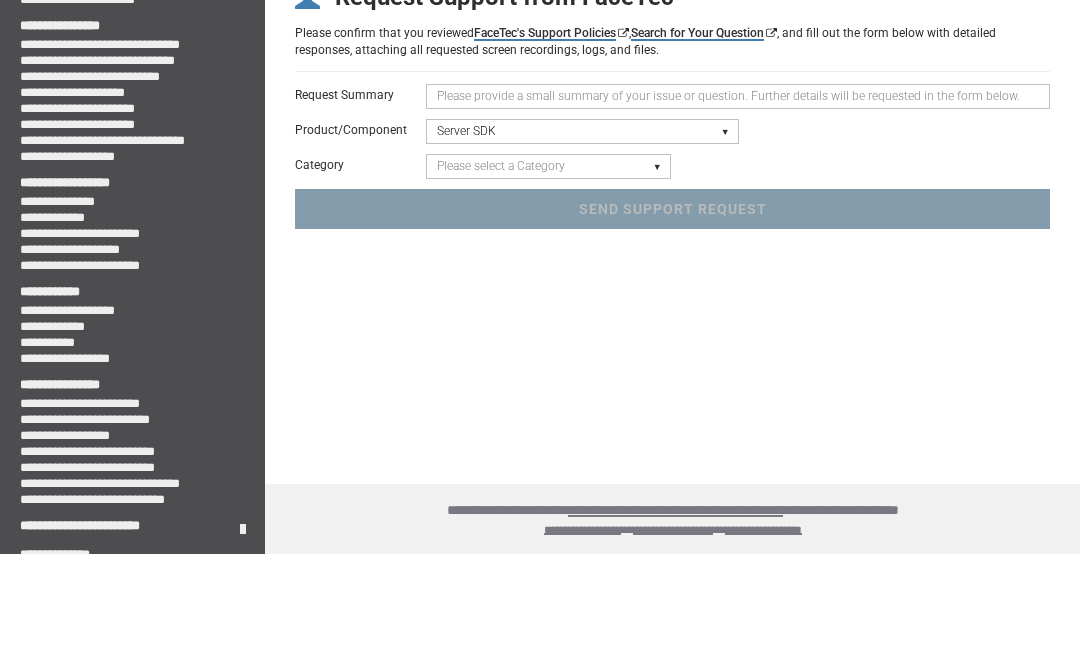 click on "Please select a Product/Component Device SDK (Android, iOS, Browser) Server SDK Dashboard SDK 3D Liveness & Matching ID Scan - Compatibility, Behavior, OCR, Barcode, NFC UR Codes - Biometric Barcodes Specific Features Access Request Account & Application" at bounding box center (582, 234) 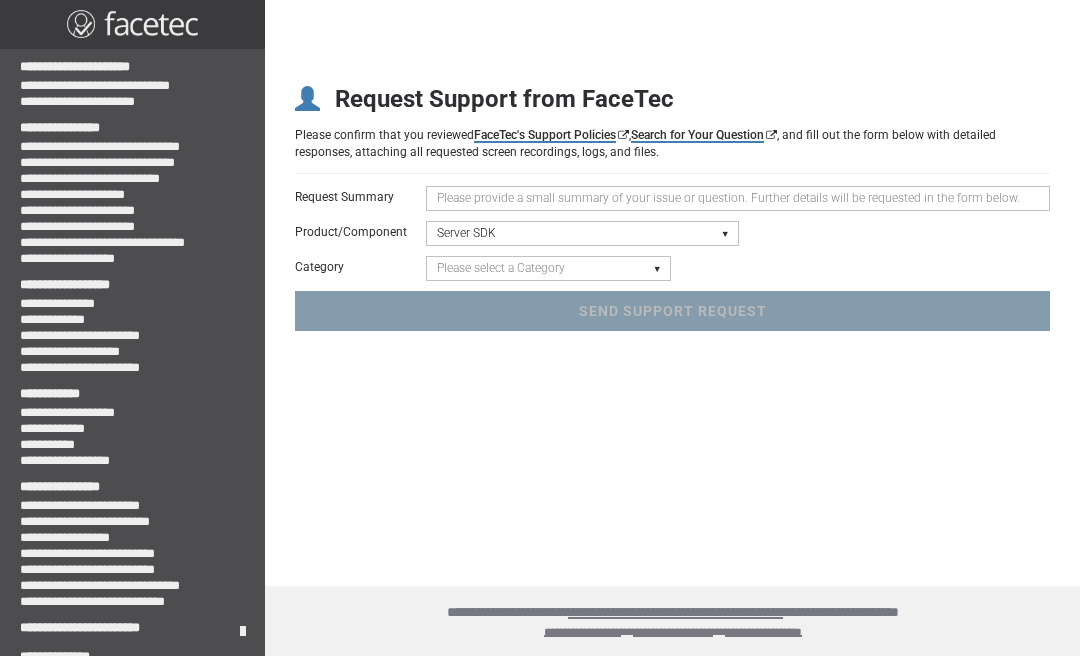 click on "Request Support from FaceTec Please confirm that you reviewed  FaceTec's Support Policies ,  Search for Your Question , and fill out the form below with detailed responses, attaching all requested screen recordings, logs, and files. Request Summary  *  Product/Component  *  Please select a Product/Component Device SDK (Android, iOS, Browser) Server SDK Dashboard SDK 3D Liveness & Matching ID Scan - Compatibility, Behavior, OCR, Barcode, NFC UR Codes - Biometric Barcodes Specific Features Access Request Account & Application Category  *  Please select a Category Initialization Issue (Server Not Starting) Crash/Exception API Question or Issue Static Code Analyzer Results SEND SUPPORT REQUEST" at bounding box center (672, 209) 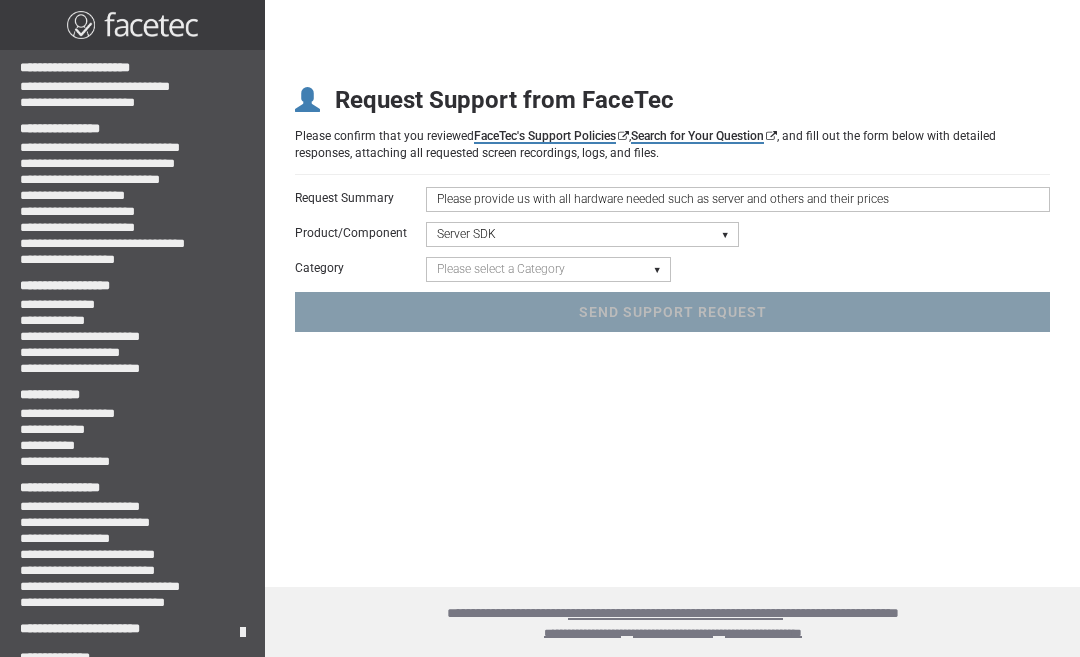 click on "Please provide us with all hardware needed such as server and others and their prices" at bounding box center (738, 199) 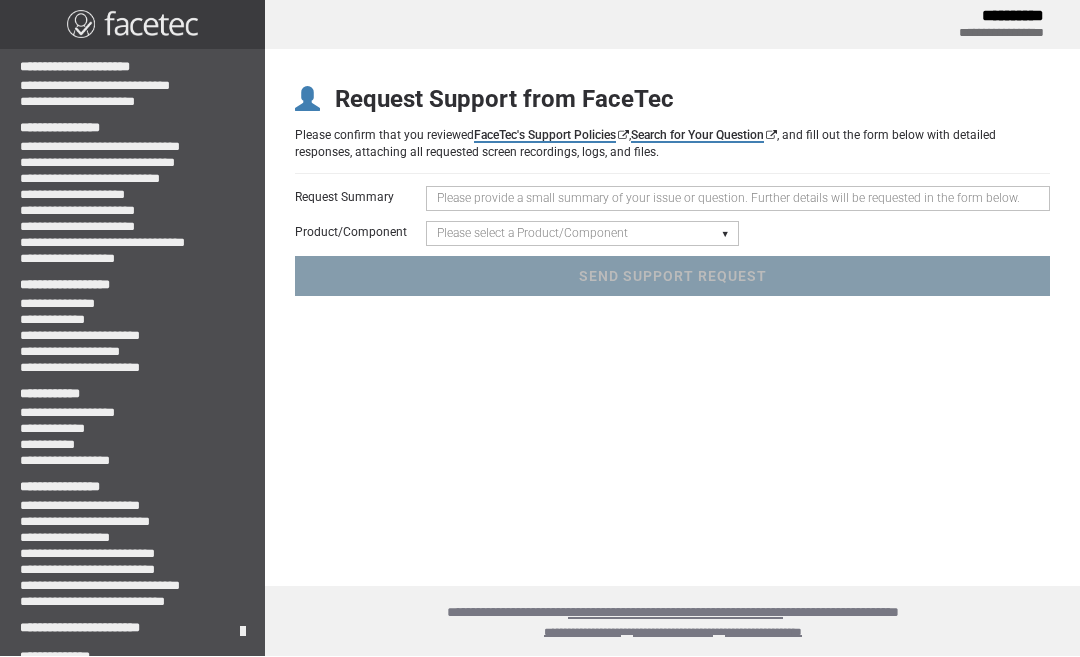 scroll, scrollTop: 20, scrollLeft: 0, axis: vertical 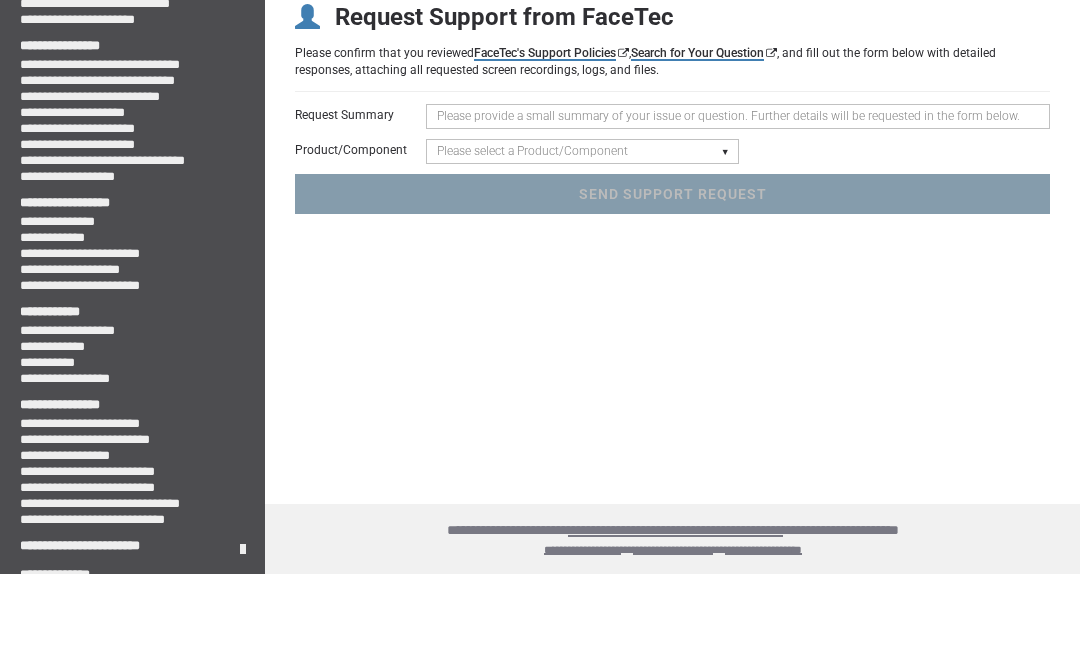 click at bounding box center [738, 199] 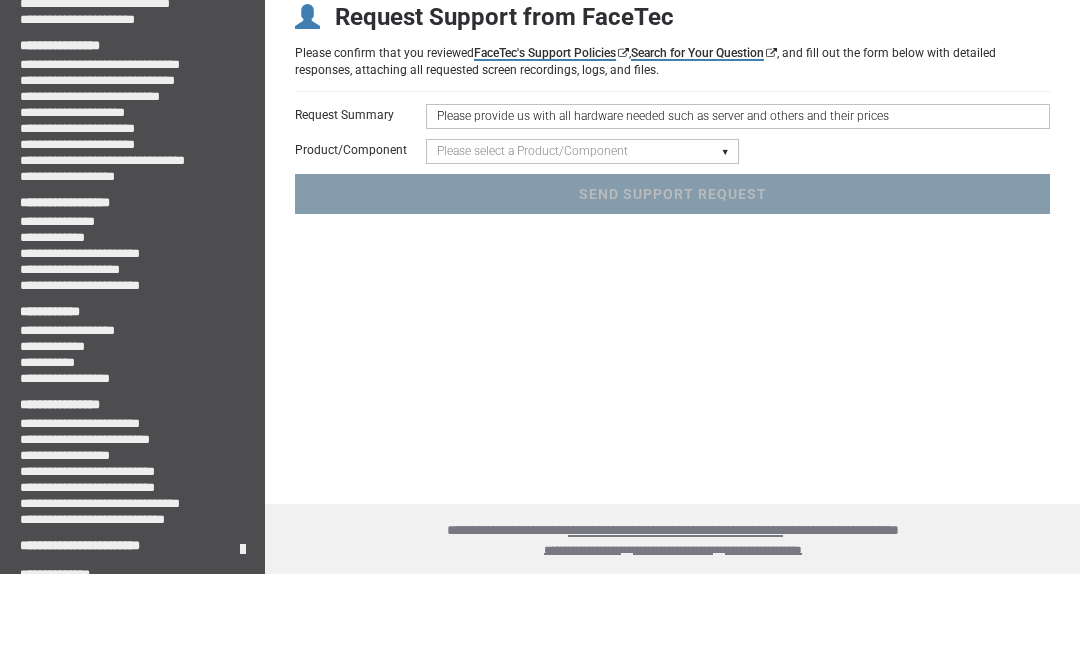 type on "Please provide us with all hardware needed such as server and others and their prices" 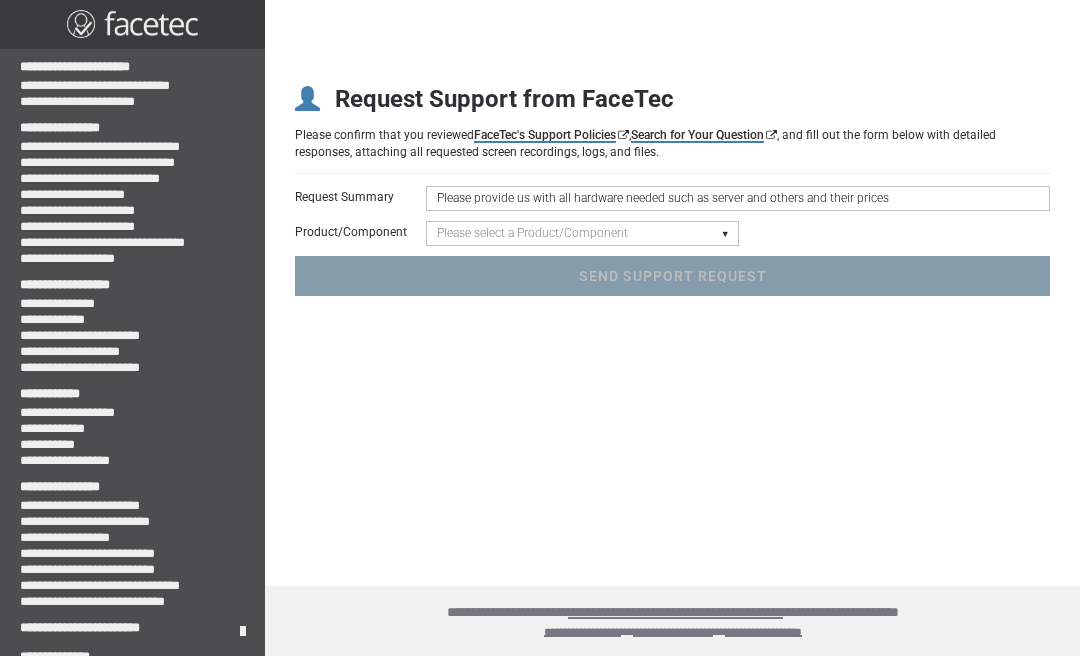 click on "Please select a Product/Component Device SDK (Android, iOS, Browser) Server SDK Dashboard SDK 3D Liveness & Matching ID Scan - Compatibility, Behavior, OCR, Barcode, NFC UR Codes - Biometric Barcodes Specific Features Access Request Account & Application" at bounding box center [582, 234] 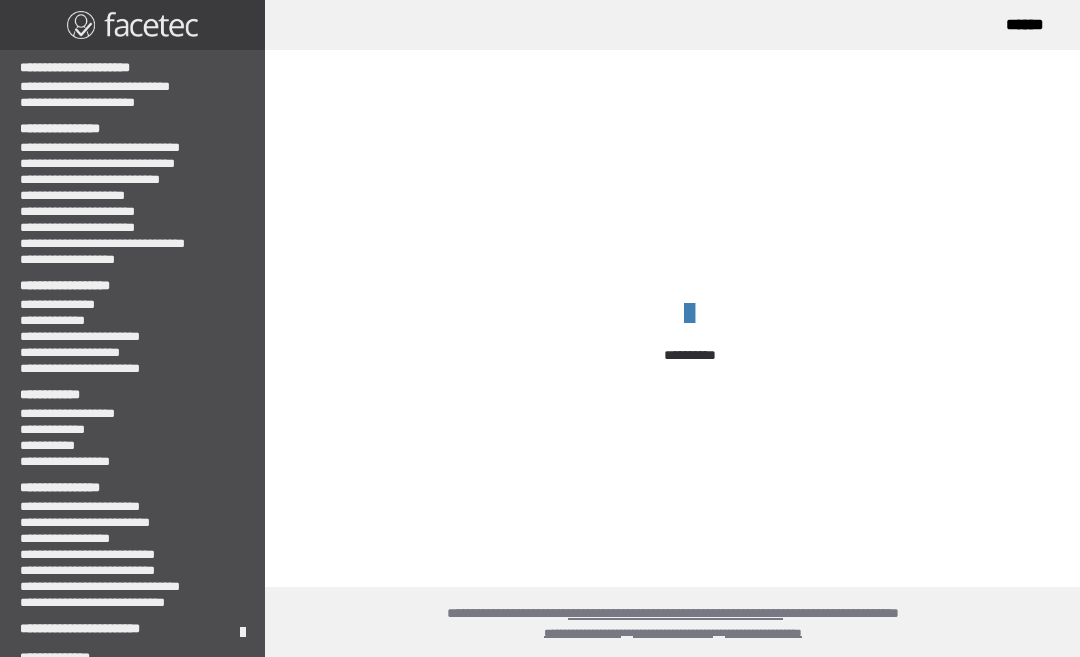 scroll, scrollTop: 0, scrollLeft: 0, axis: both 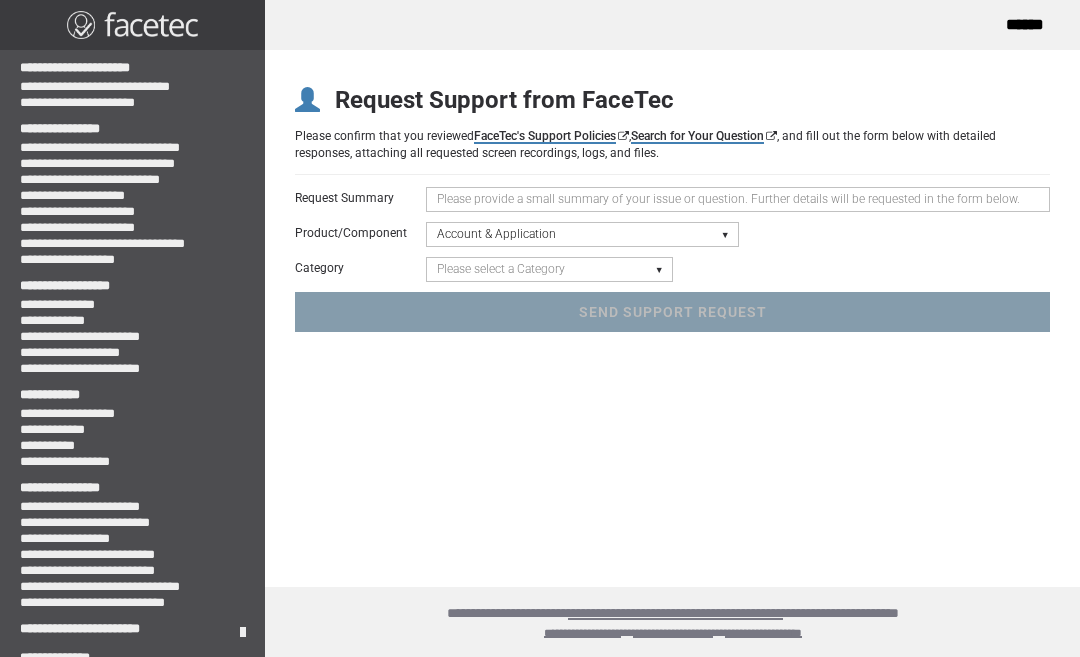 click on "Please select a Category Keys - FaceTec Encryption Key Renewal Request New Application Request "Going to Production" Review Request General Application Review Account Management General Account Support" at bounding box center [549, 269] 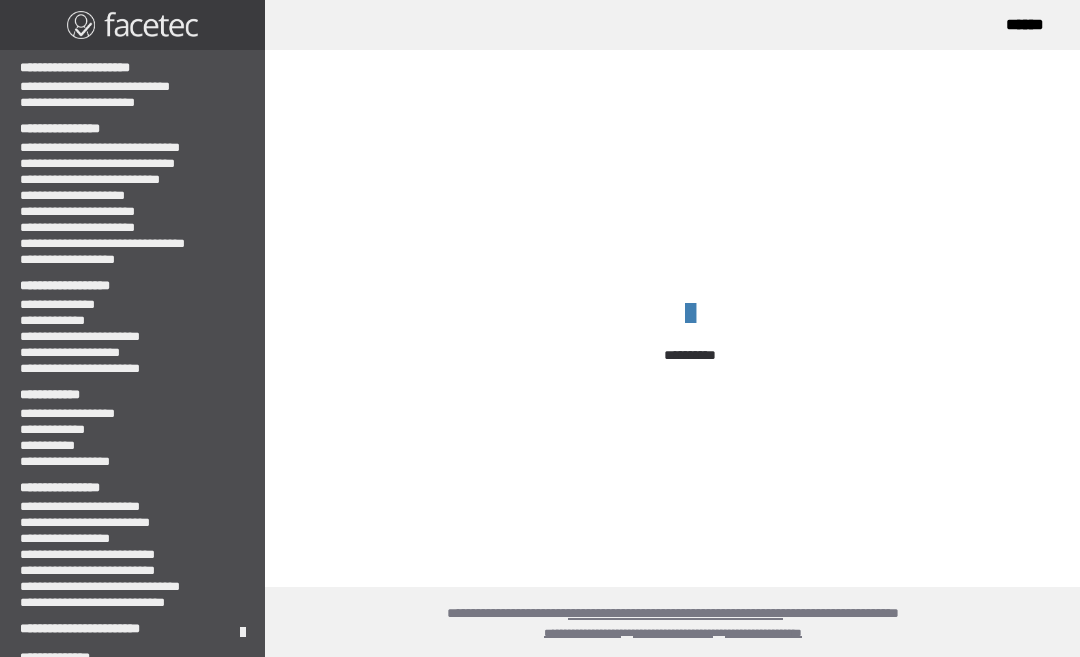 scroll, scrollTop: 0, scrollLeft: 0, axis: both 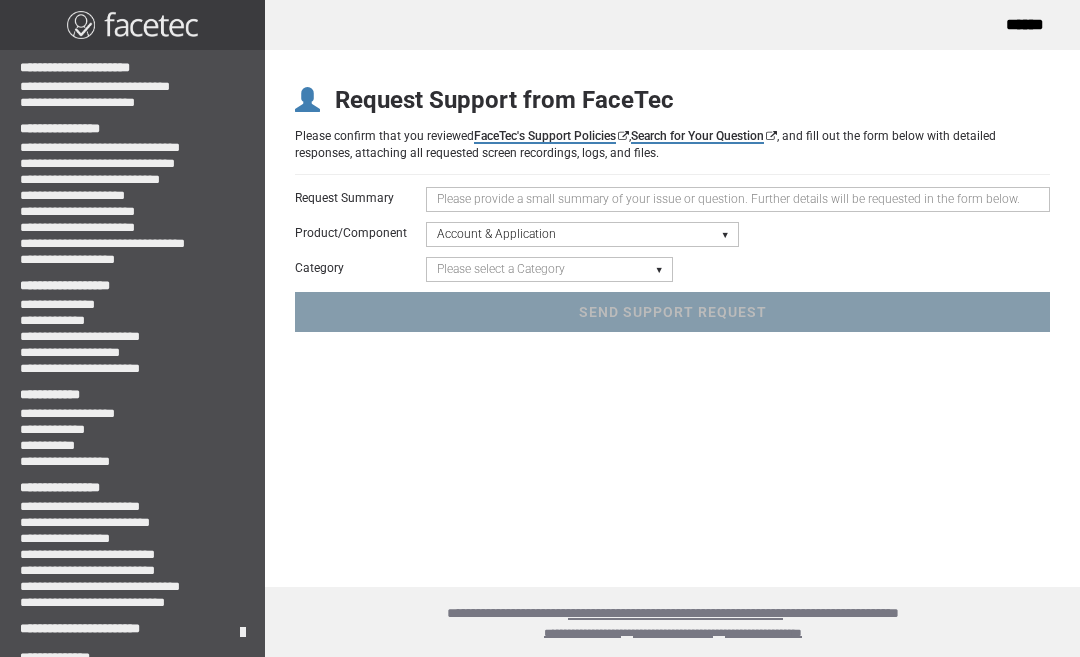 click on "Please select a Category Keys - FaceTec Encryption Key Renewal Request New Application Request "Going to Production" Review Request General Application Review Account Management General Account Support" at bounding box center [549, 269] 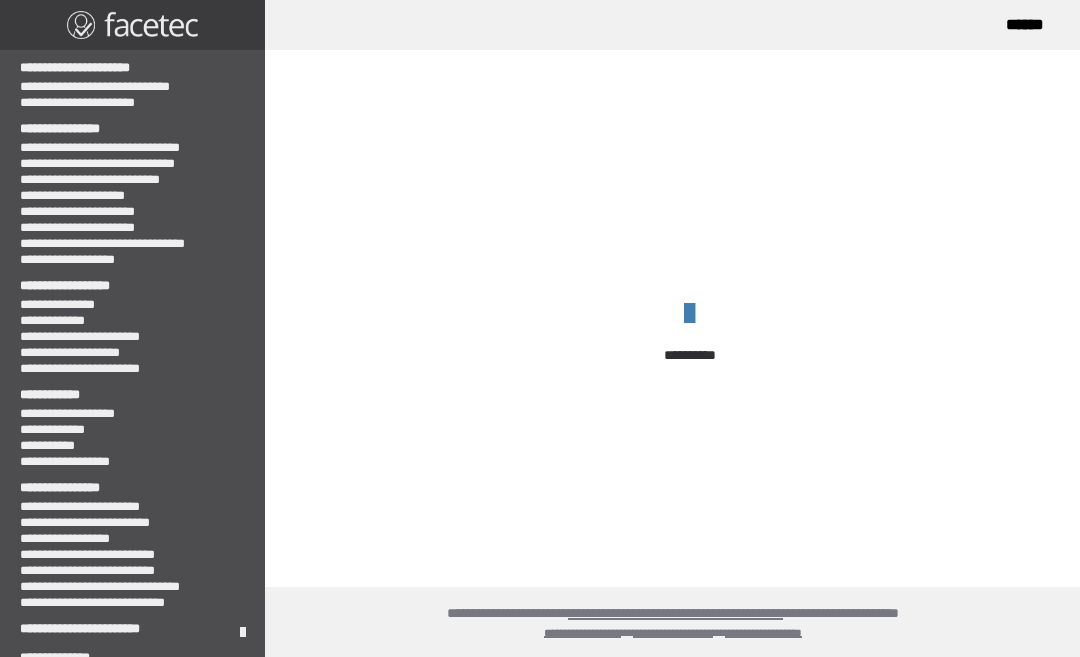 scroll, scrollTop: 0, scrollLeft: 0, axis: both 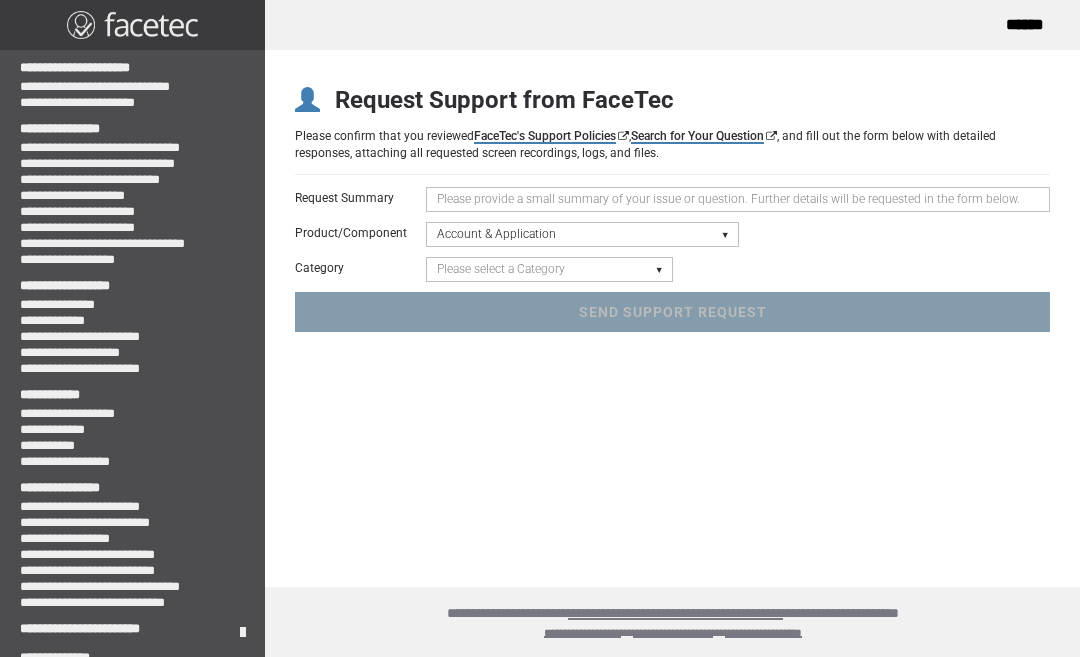 click on "Please select a Category Keys - FaceTec Encryption Key Renewal Request New Application Request "Going to Production" Review Request General Application Review Account Management General Account Support" at bounding box center (549, 269) 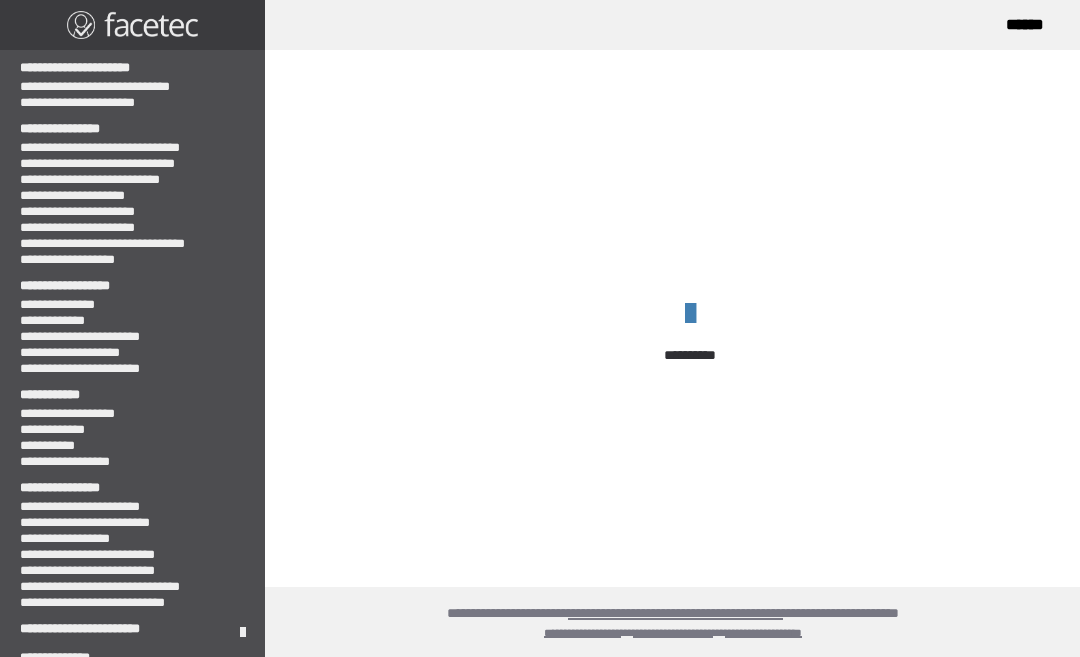 scroll, scrollTop: 0, scrollLeft: 0, axis: both 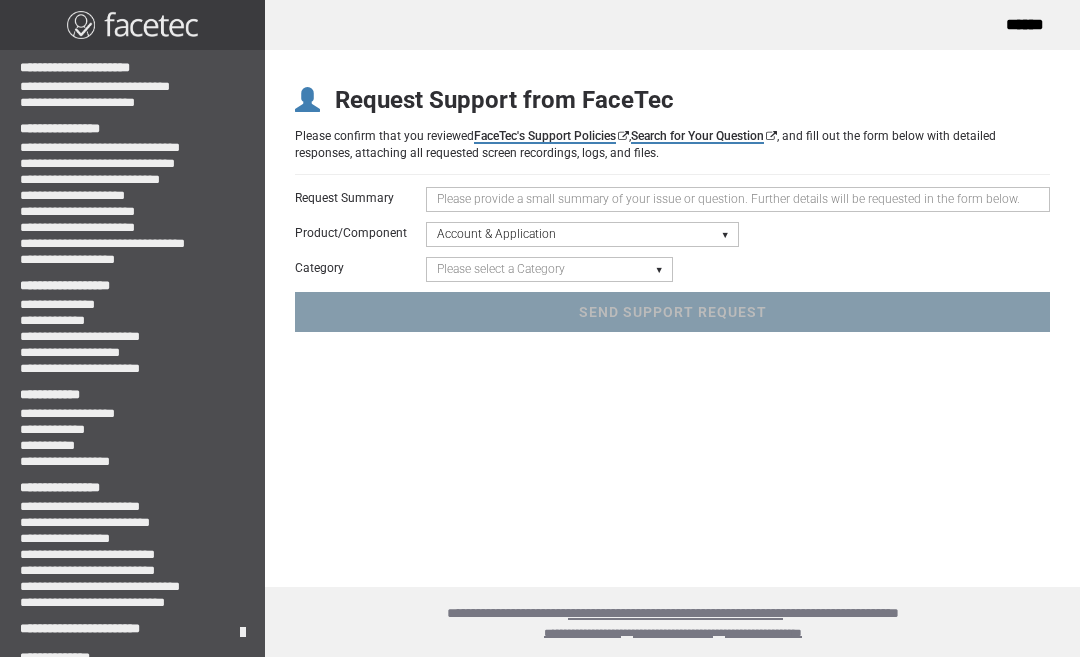 click on "Request Support from FaceTec Please confirm that you reviewed  FaceTec's Support Policies ,  Search for Your Question , and fill out the form below with detailed responses, attaching all requested screen recordings, logs, and files." at bounding box center (672, 131) 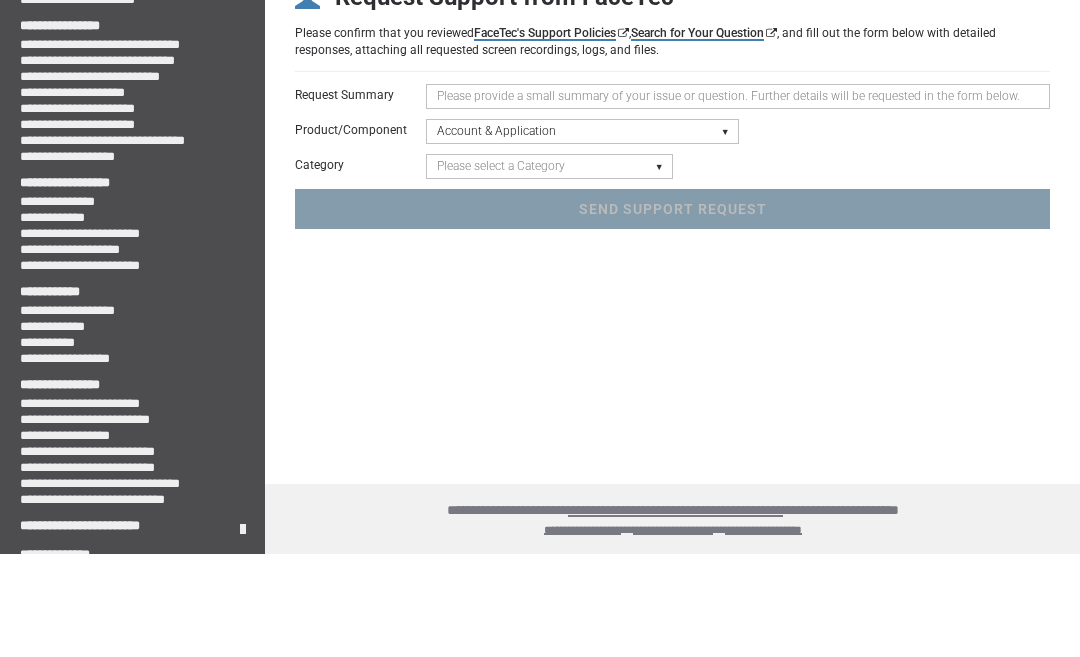 paste on "Please provide us with all hardware needed such as server and others and their prices" 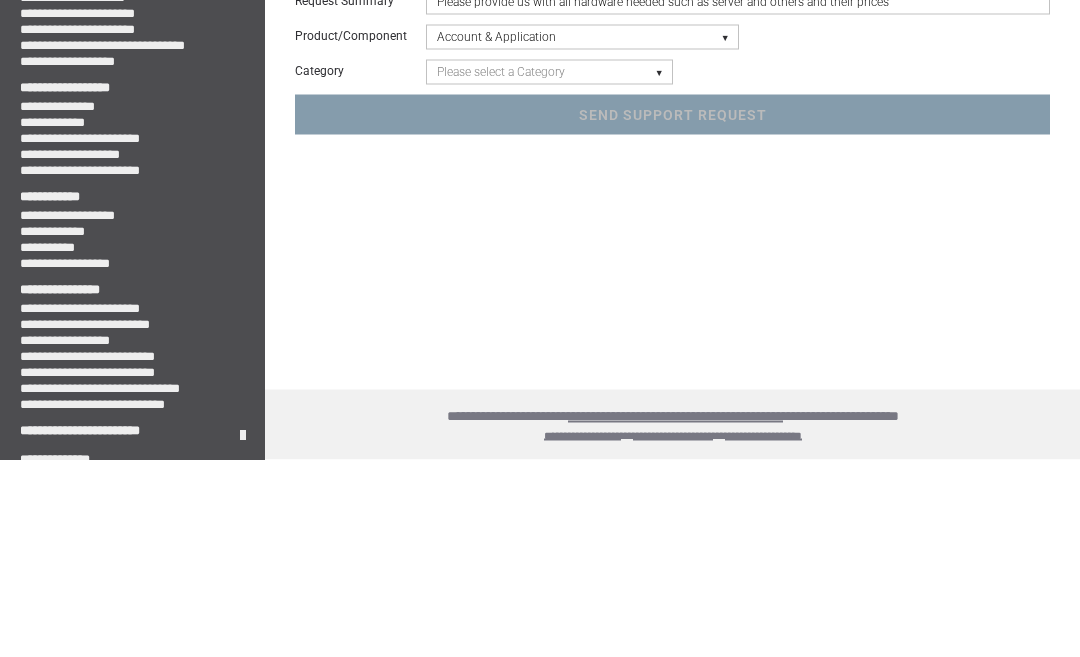 type on "Please provide us with all hardware needed such as server and others and their prices" 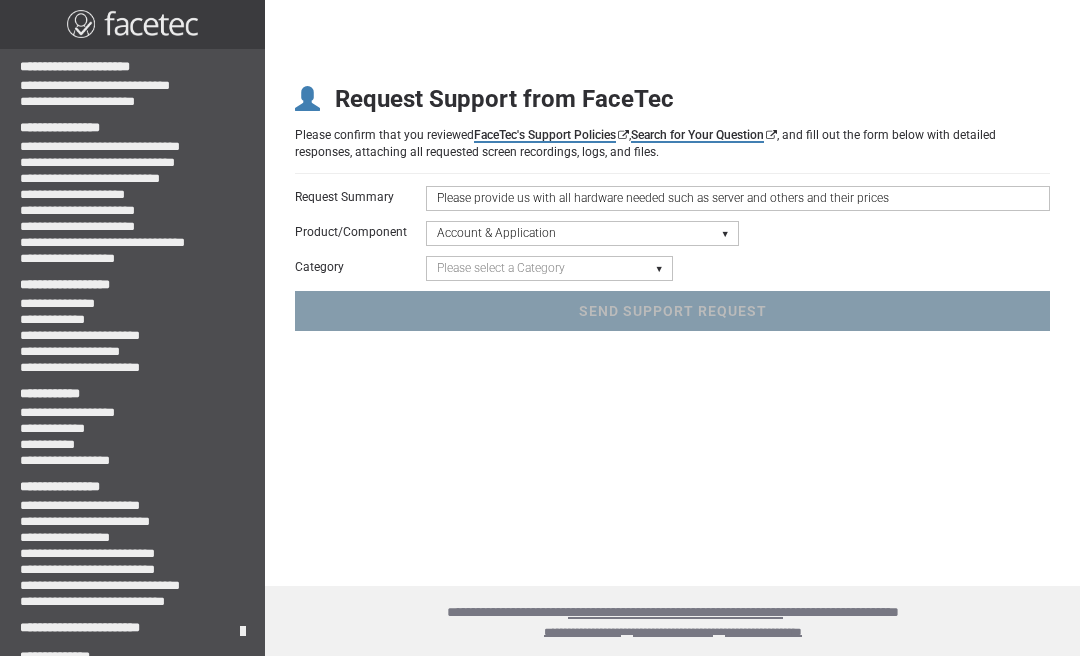 click on "Please select a Category Keys - FaceTec Encryption Key Renewal Request New Application Request "Going to Production" Review Request General Application Review Account Management General Account Support" at bounding box center (549, 269) 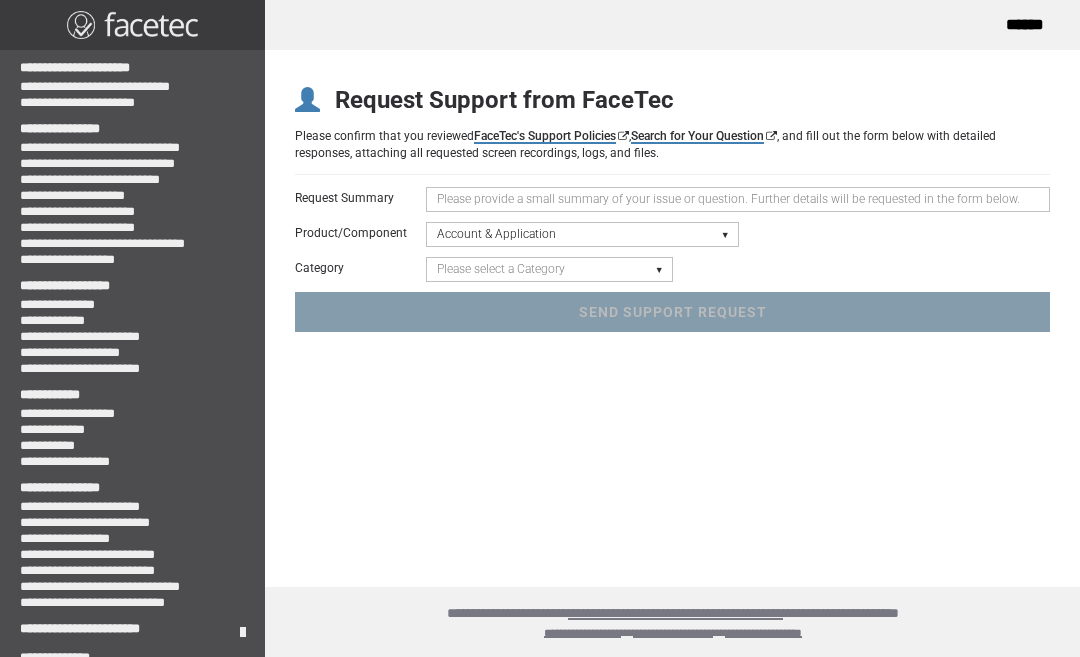 scroll, scrollTop: 0, scrollLeft: 0, axis: both 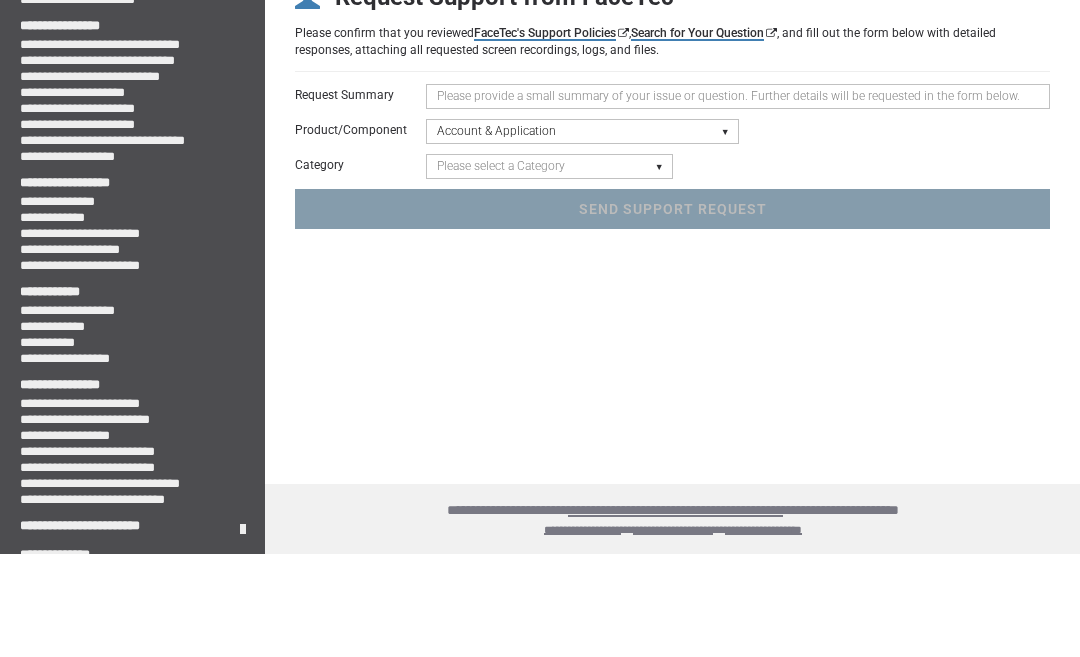 paste on "Please provide us with all hardware needed such as server and others and their prices" 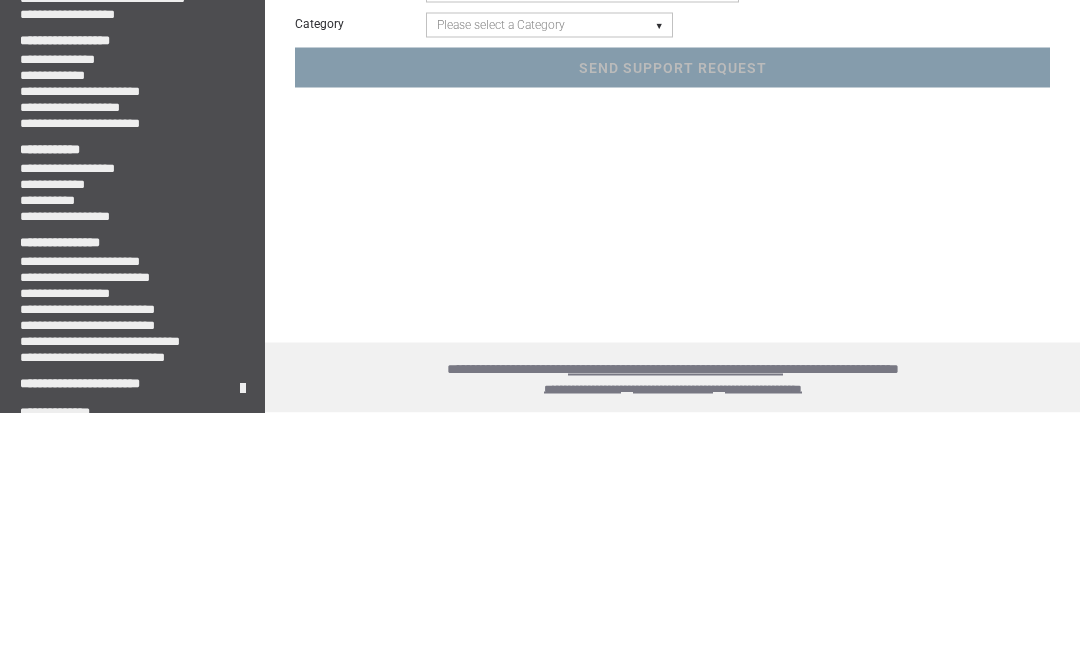 type on "Please provide us with all hardware needed such as server and others and their prices" 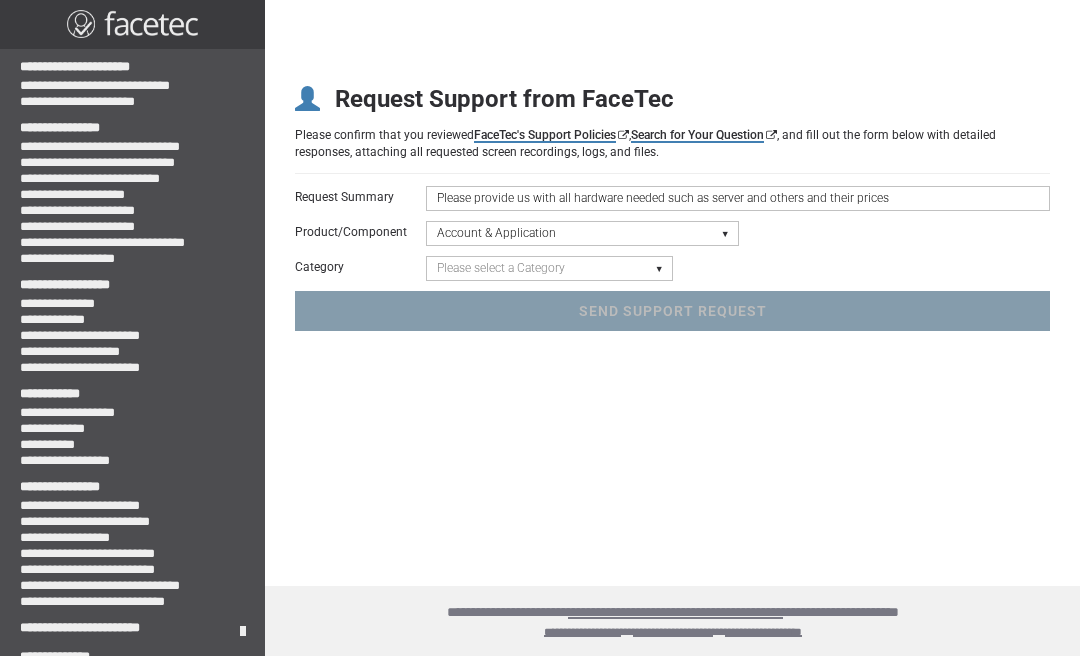 click on "Please select a Category Keys - FaceTec Encryption Key Renewal Request New Application Request "Going to Production" Review Request General Application Review Account Management General Account Support" at bounding box center [549, 269] 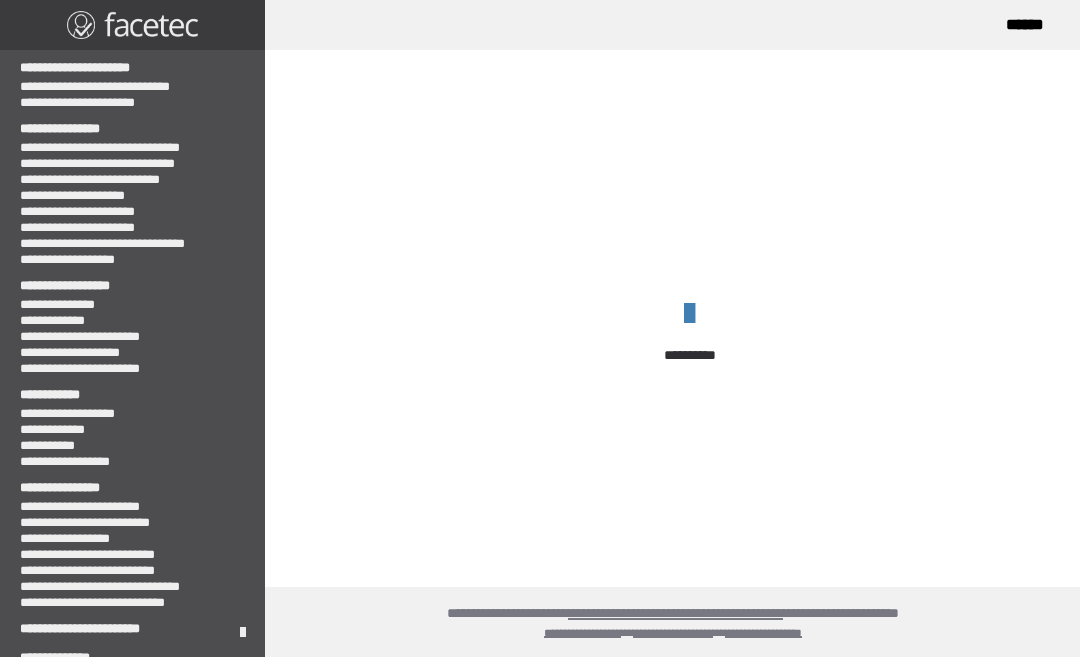 scroll, scrollTop: 0, scrollLeft: 0, axis: both 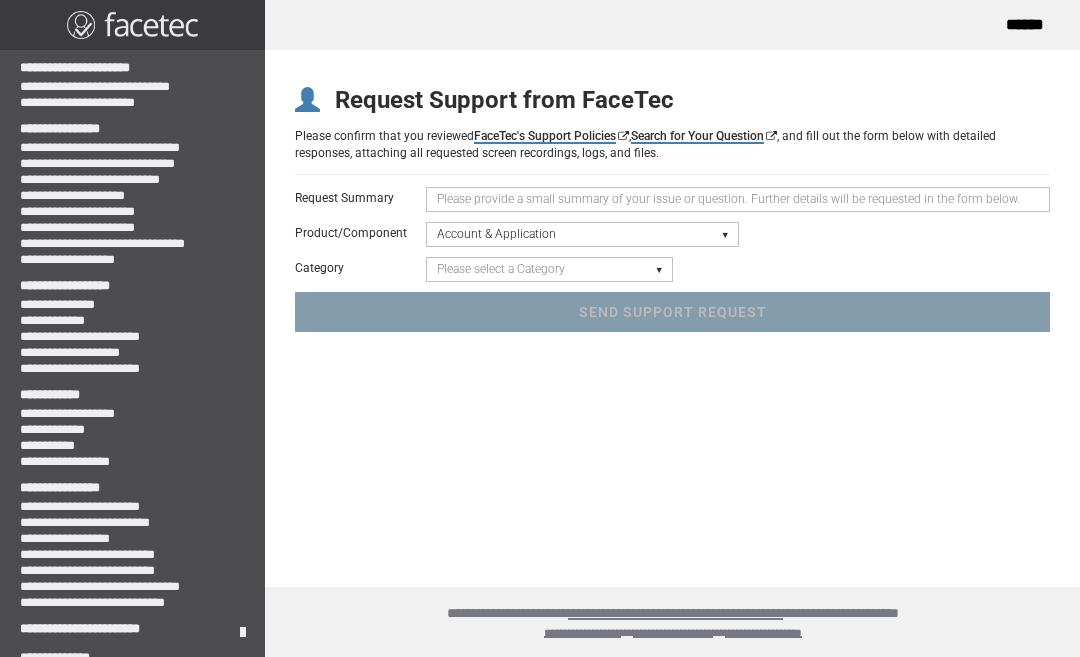 click on "Please select a Category Keys - FaceTec Encryption Key Renewal Request New Application Request "Going to Production" Review Request General Application Review Account Management General Account Support" at bounding box center [549, 269] 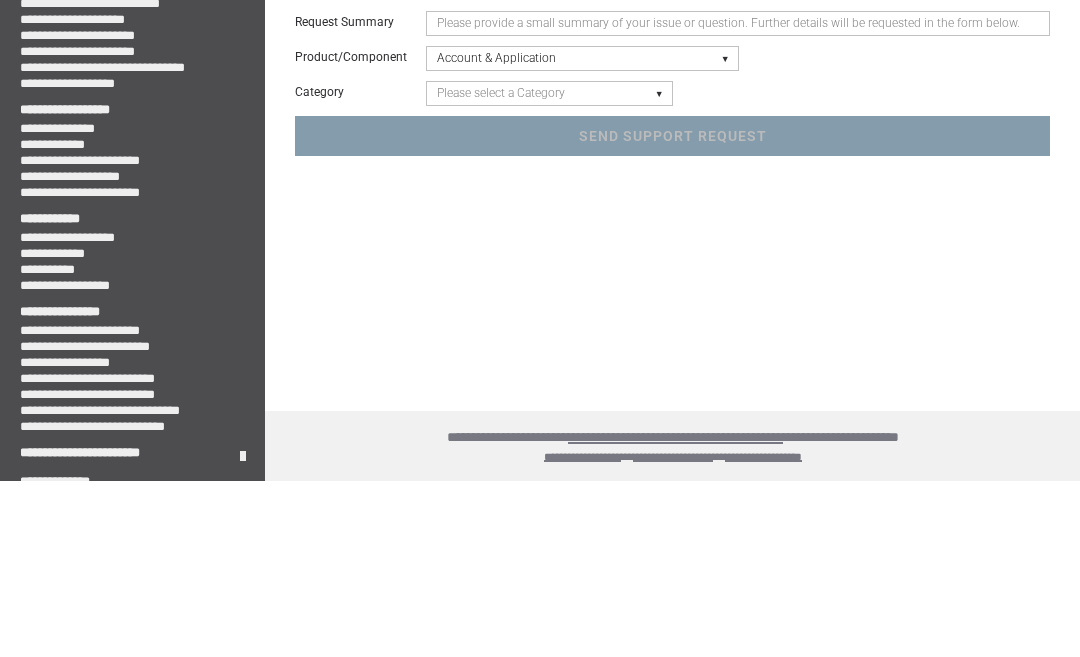 click on "Please select a Category Keys - FaceTec Encryption Key Renewal Request New Application Request "Going to Production" Review Request General Application Review Account Management General Account Support" at bounding box center (549, 269) 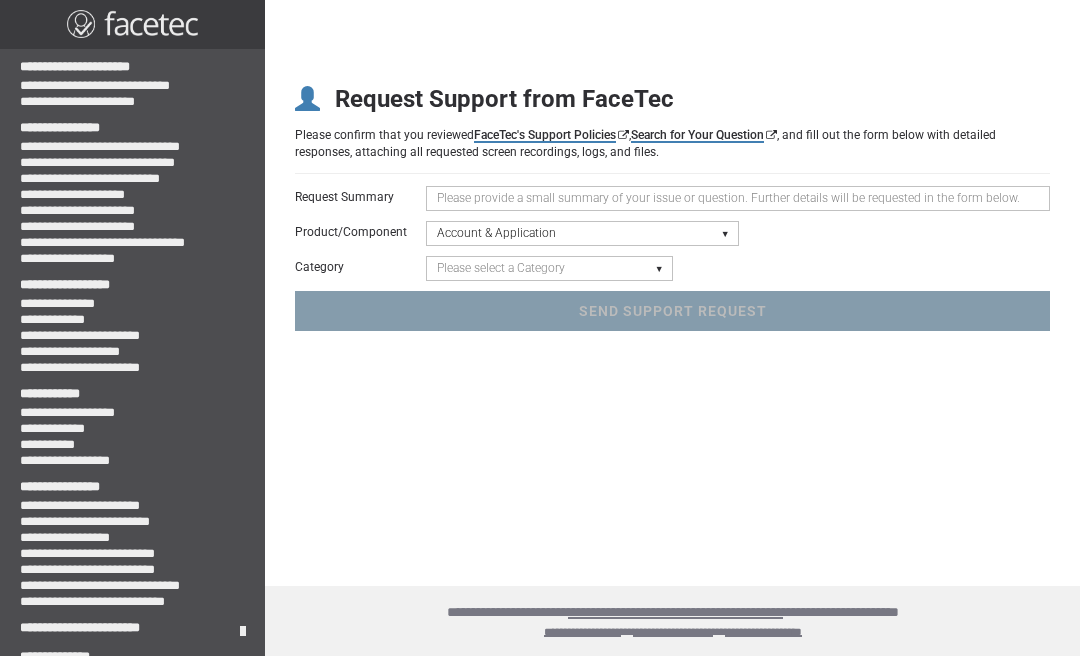 select on "new-application" 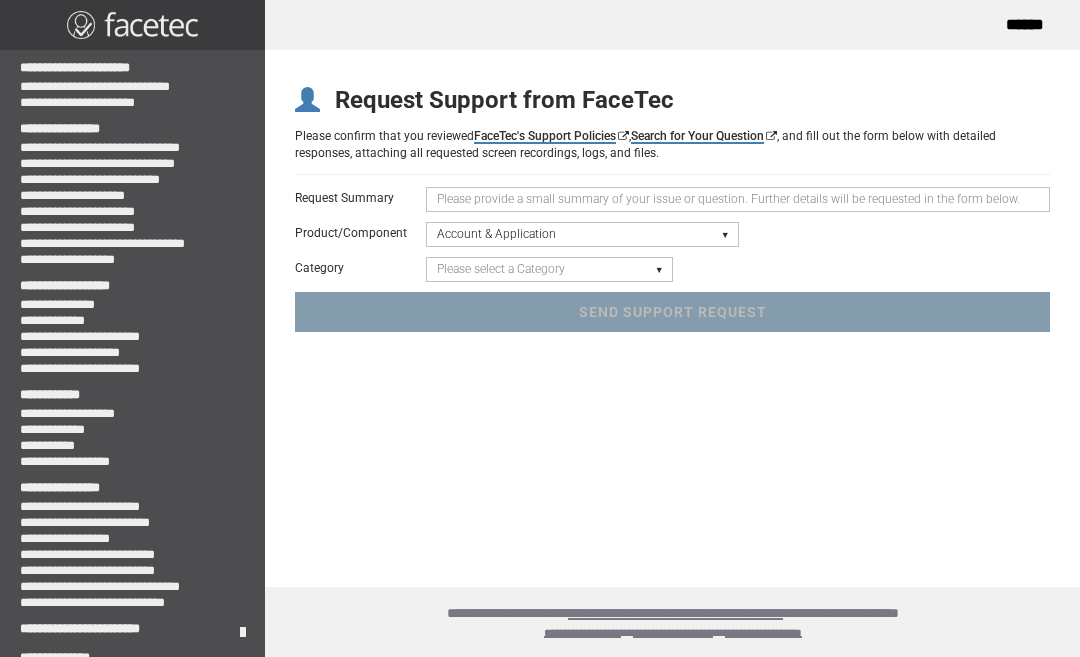 scroll, scrollTop: 0, scrollLeft: 0, axis: both 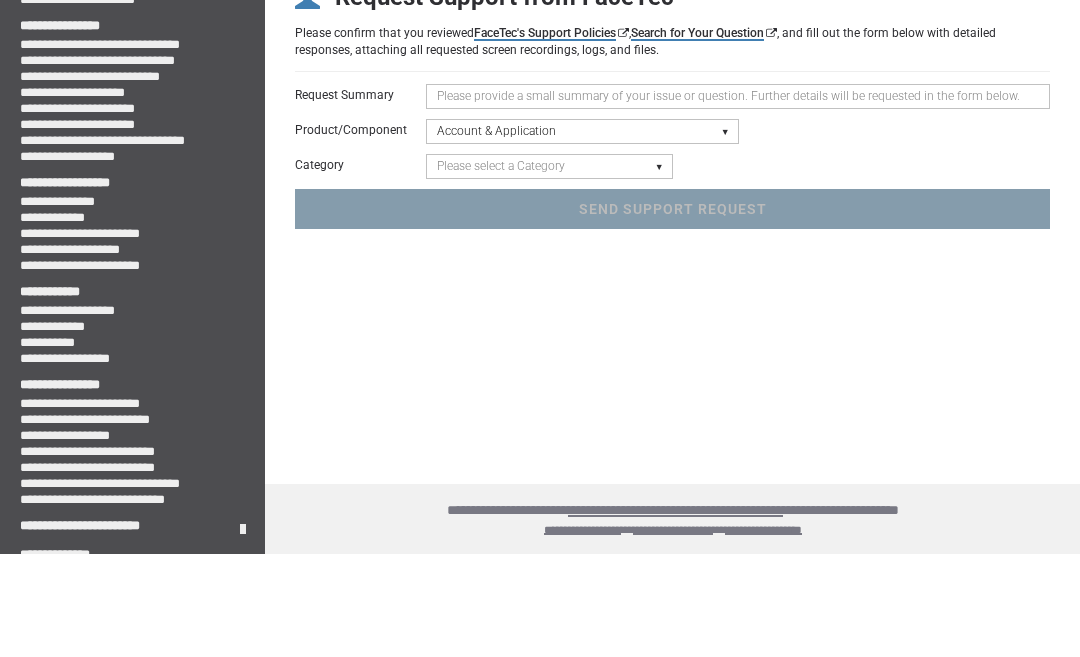 click at bounding box center (738, 199) 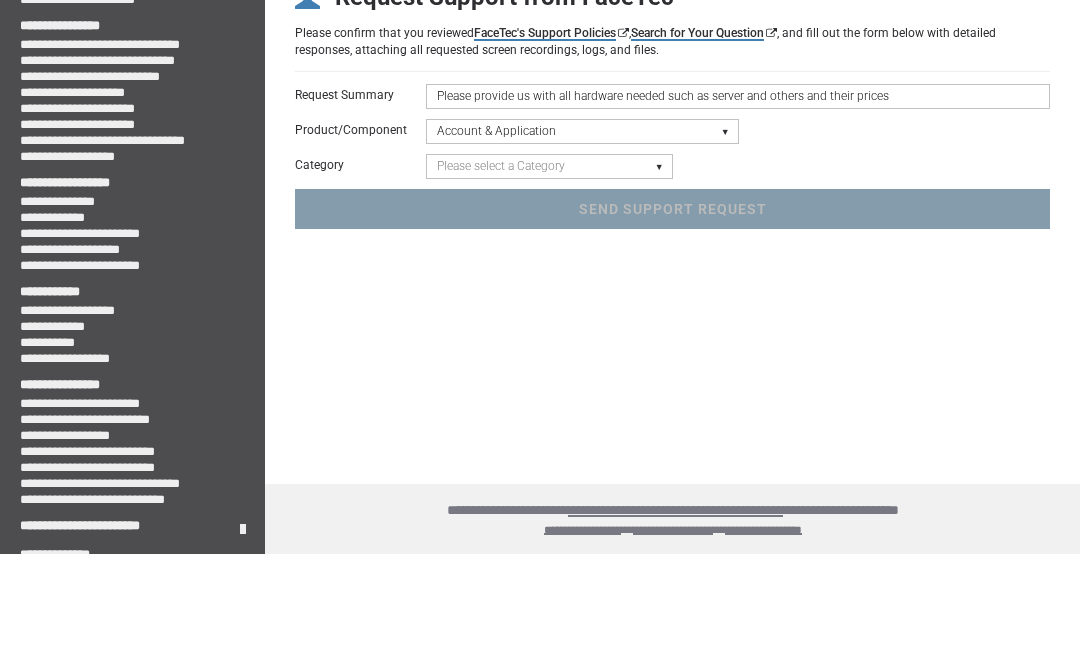 click on "Please provide us with all hardware needed such as server and others and their prices" at bounding box center (738, 199) 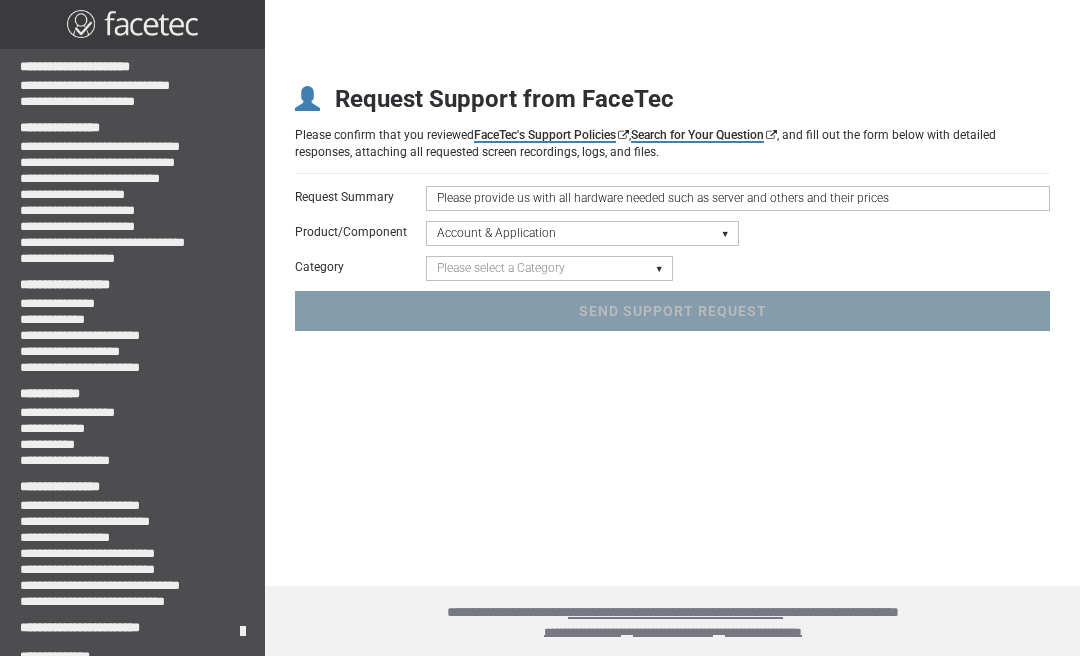 select on "server-sdk" 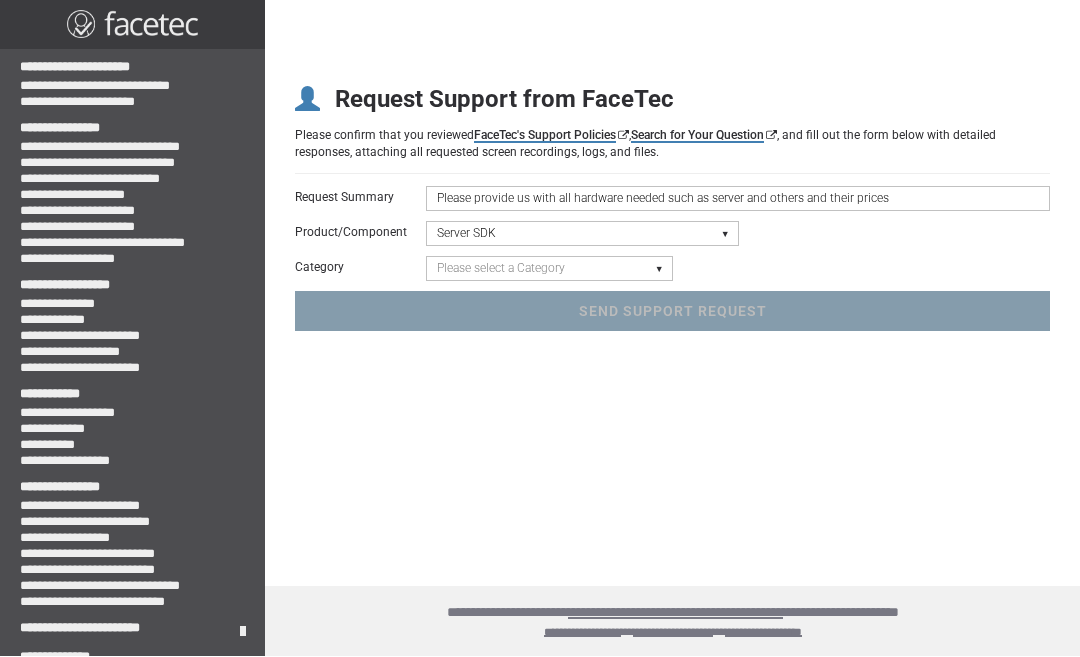 select 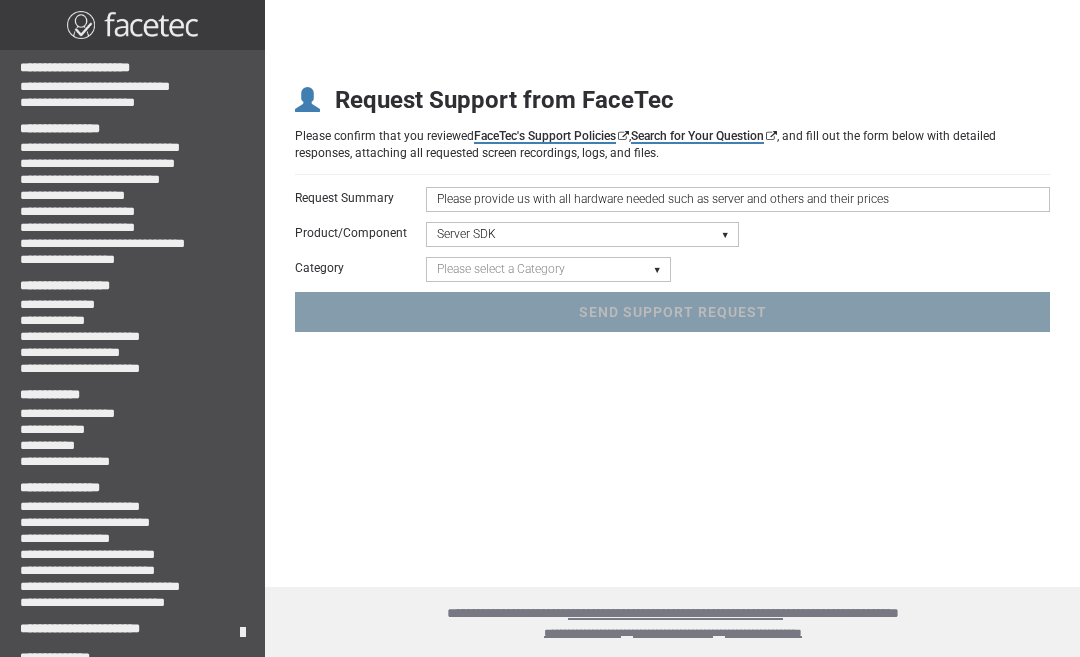 scroll, scrollTop: 23, scrollLeft: 0, axis: vertical 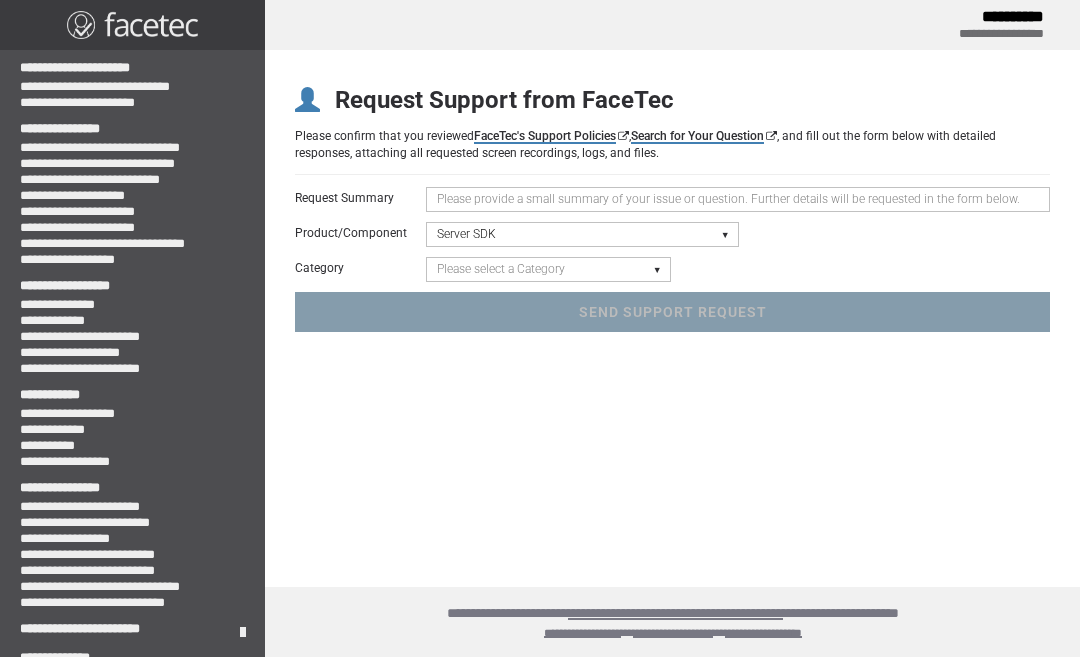 click on "Please select a Category Initialization Issue (Server Not Starting) Crash/Exception API Question or Issue Static Code Analyzer Results" at bounding box center (548, 269) 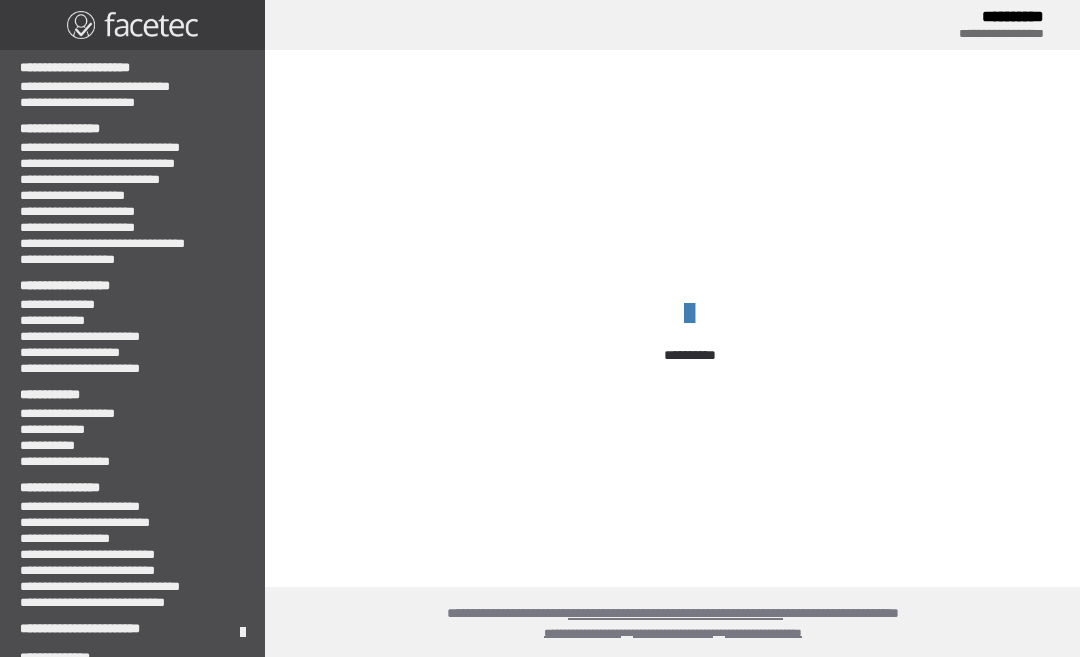 scroll, scrollTop: 0, scrollLeft: 0, axis: both 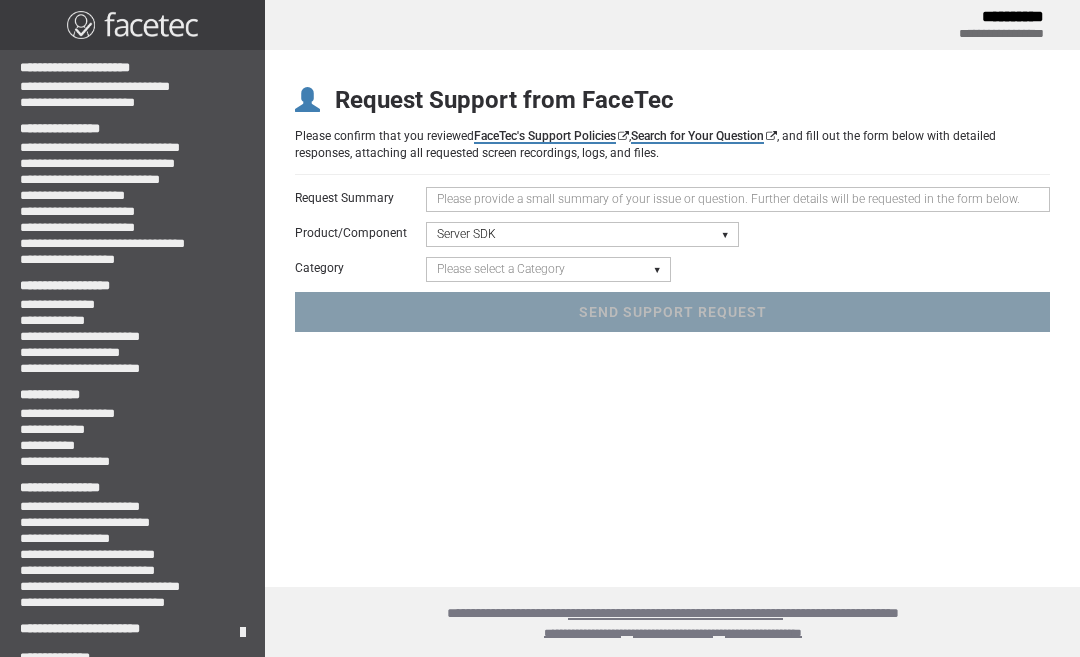 click on "Please select a Category Initialization Issue (Server Not Starting) Crash/Exception API Question or Issue Static Code Analyzer Results" at bounding box center [548, 269] 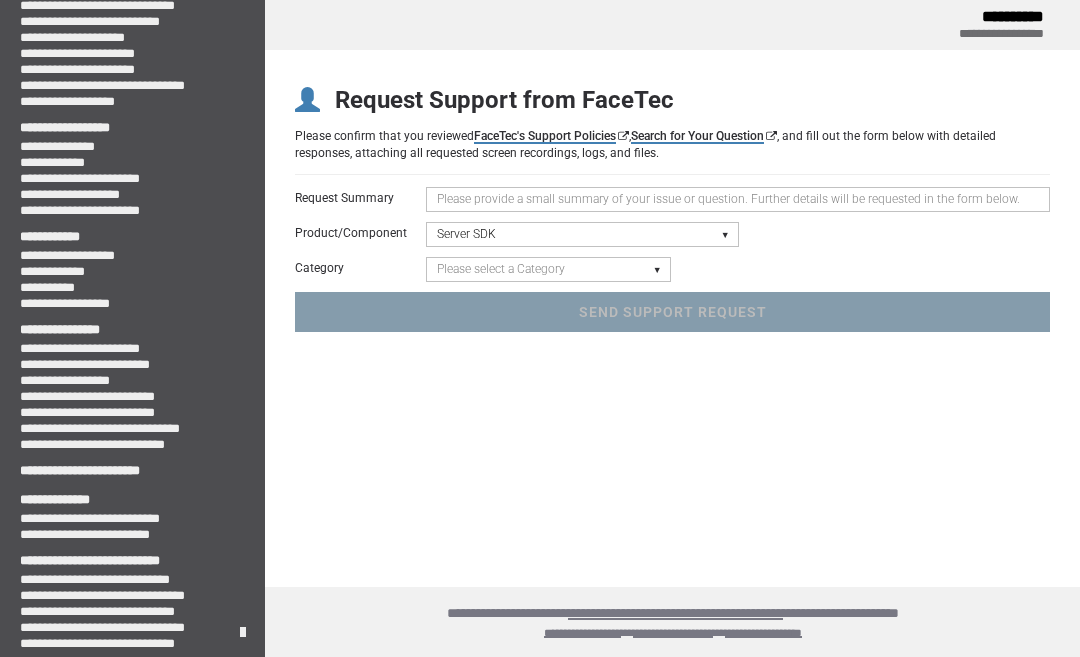 scroll, scrollTop: 77, scrollLeft: 0, axis: vertical 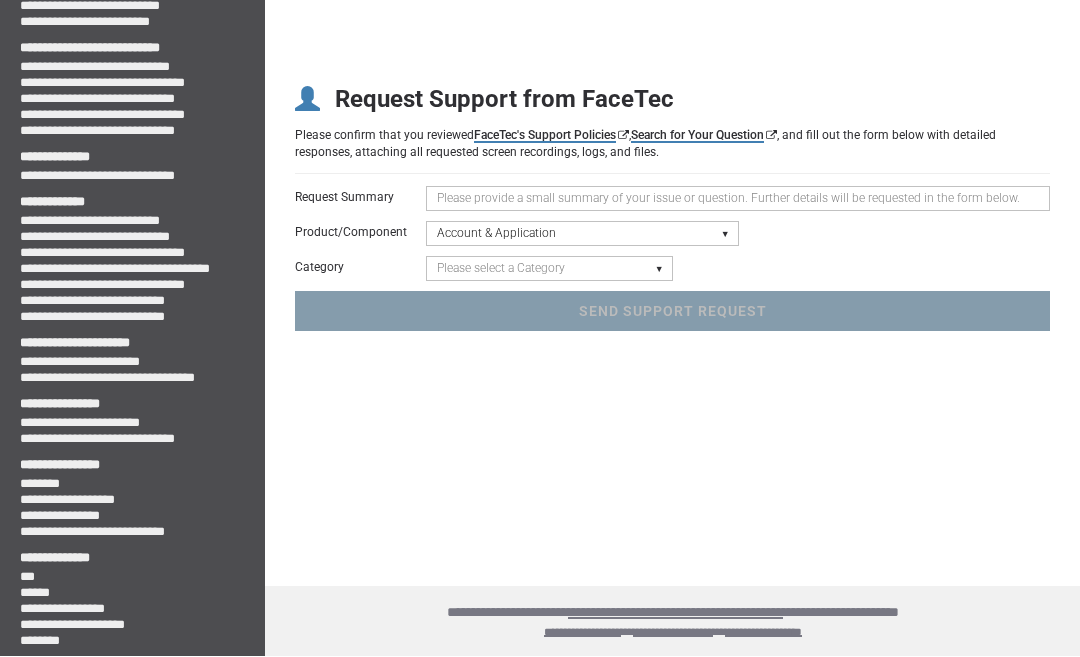 click on "**********" at bounding box center [132, 610] 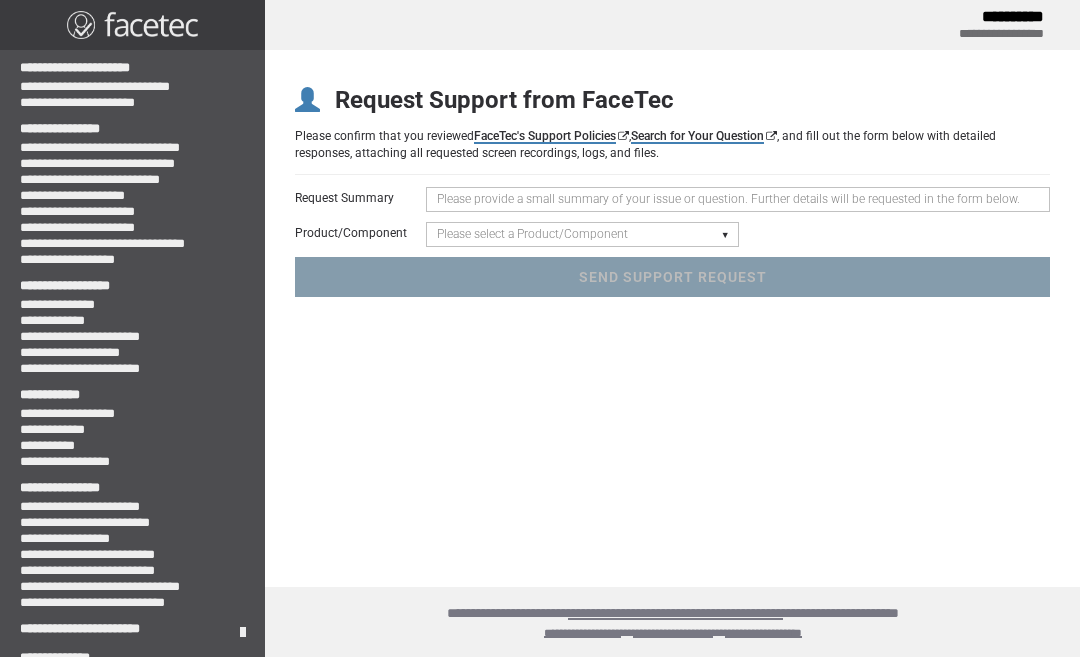 scroll, scrollTop: 0, scrollLeft: 0, axis: both 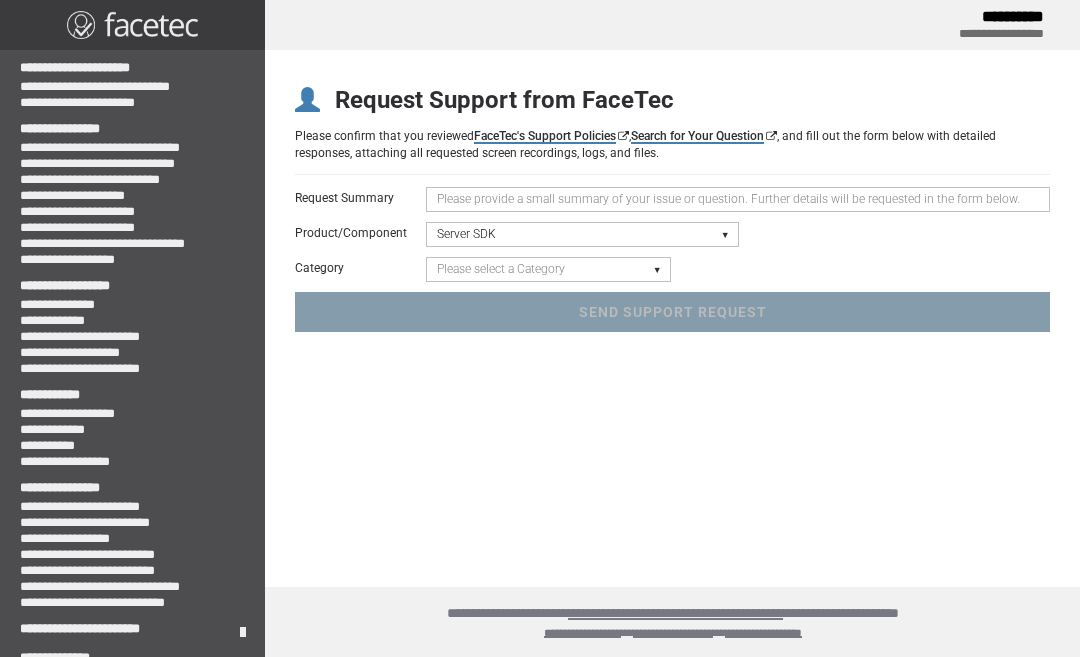 click on "Please select a Category Initialization Issue (Server Not Starting) Crash/Exception API Question or Issue Static Code Analyzer Results" at bounding box center (548, 269) 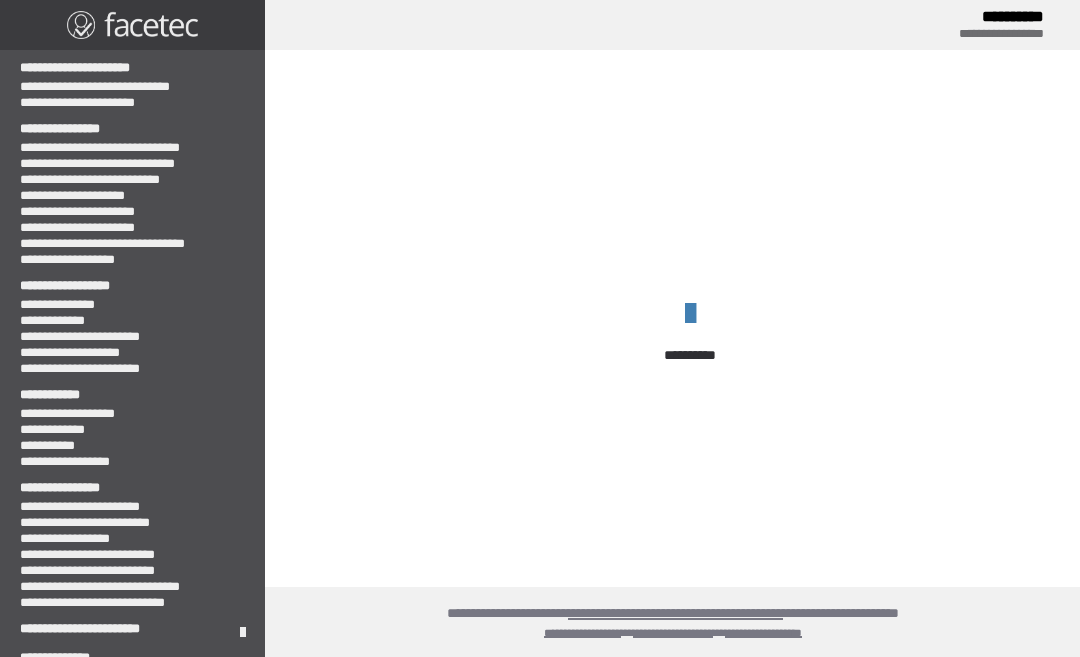 scroll, scrollTop: 0, scrollLeft: 0, axis: both 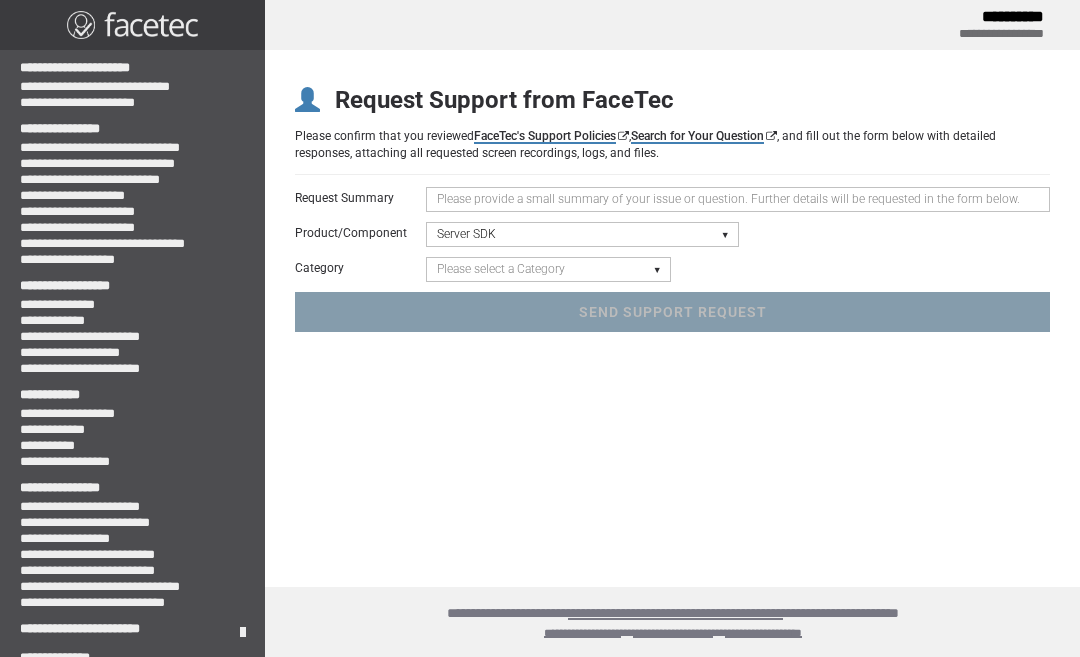 click on "Please select a Category Initialization Issue (Server Not Starting) Crash/Exception API Question or Issue Static Code Analyzer Results" at bounding box center [548, 269] 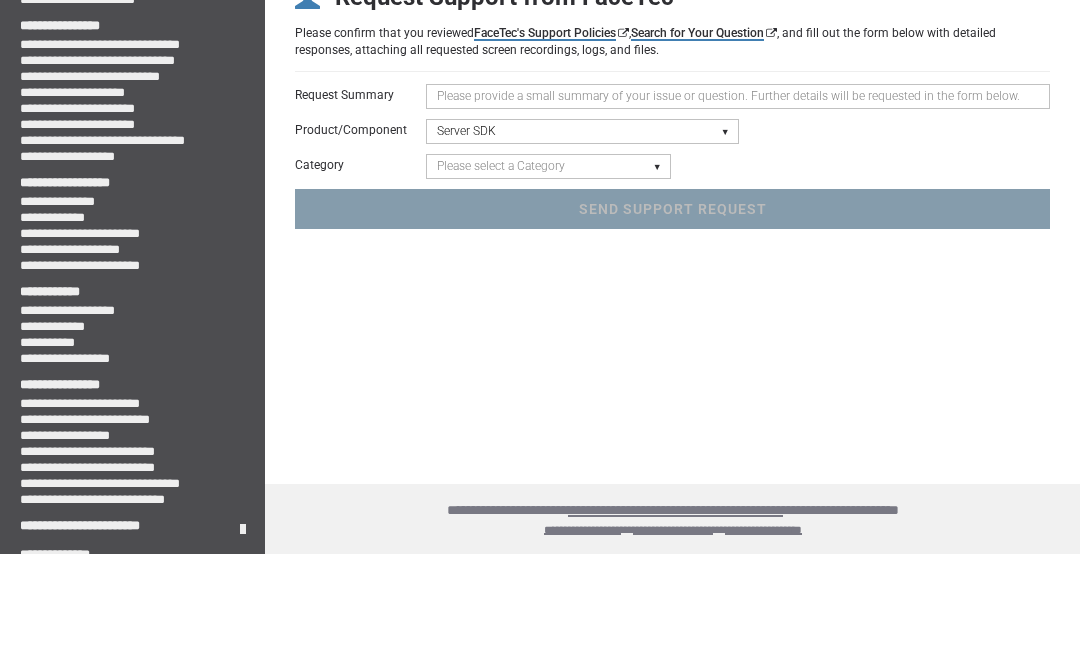 paste on "Please provide us with all hardware needed such as server and others and their prices" 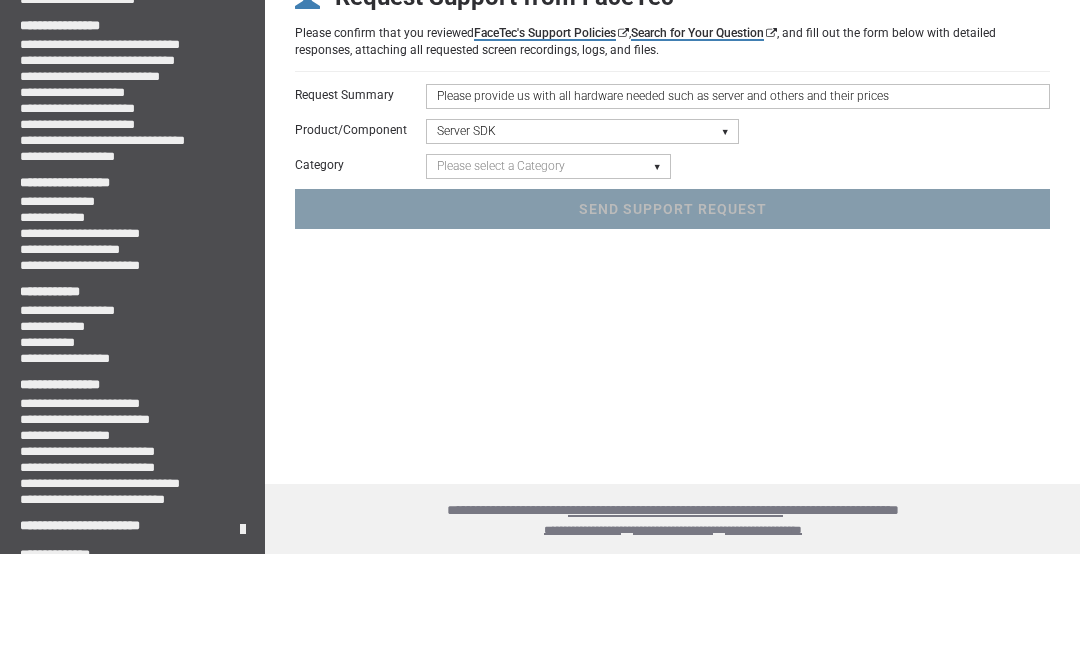 scroll, scrollTop: 98, scrollLeft: 0, axis: vertical 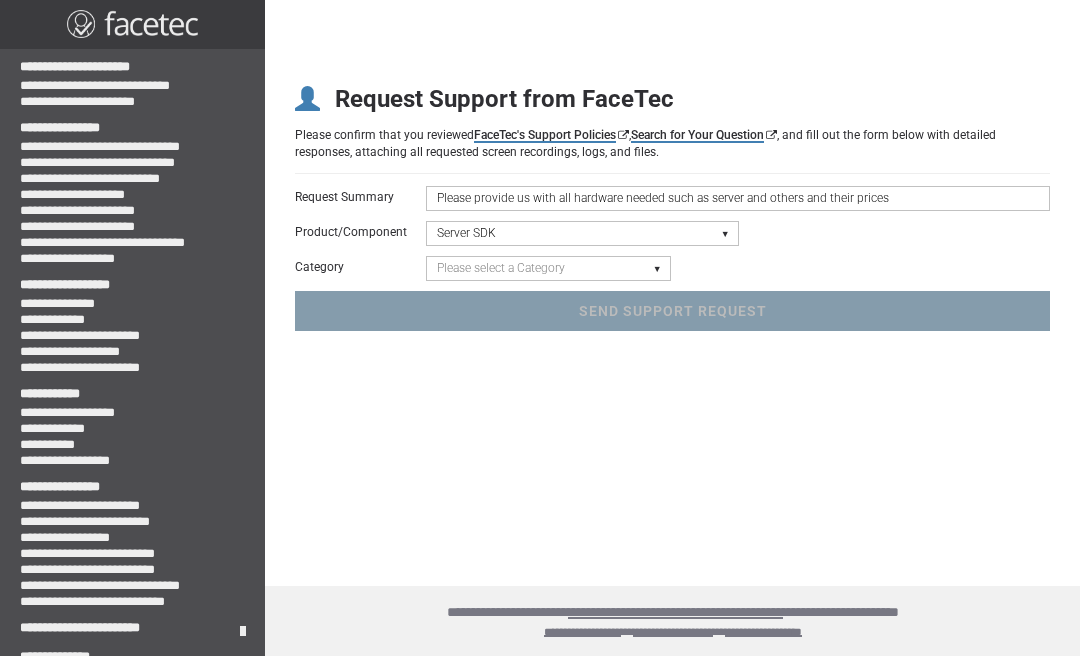 type on "Please provide us with all hardware needed such as server and others and their prices" 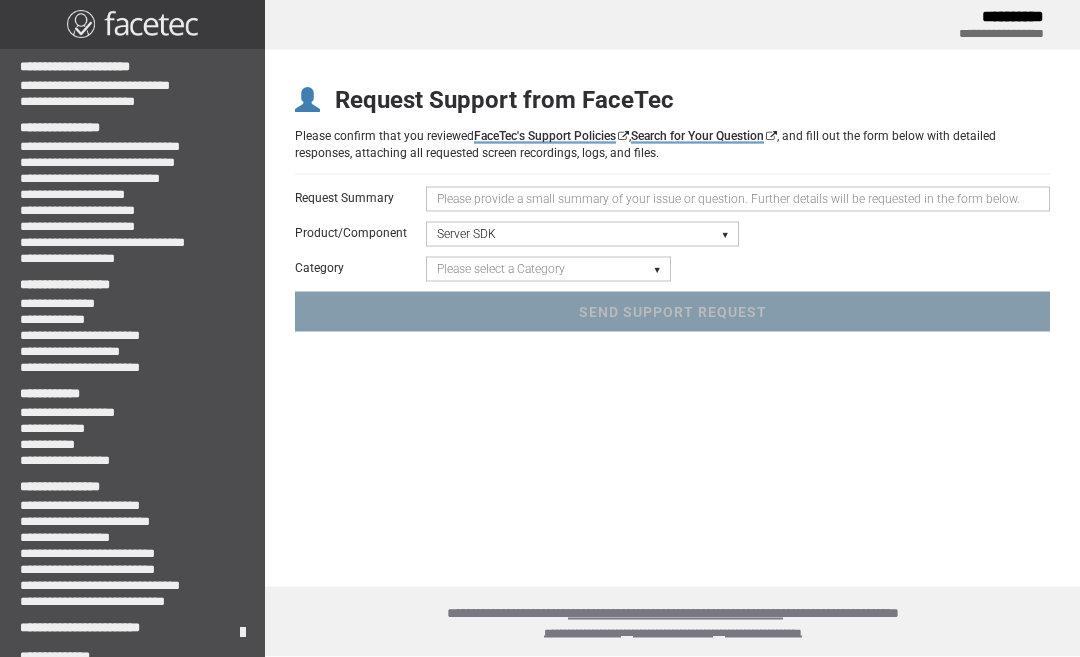 scroll, scrollTop: 0, scrollLeft: 0, axis: both 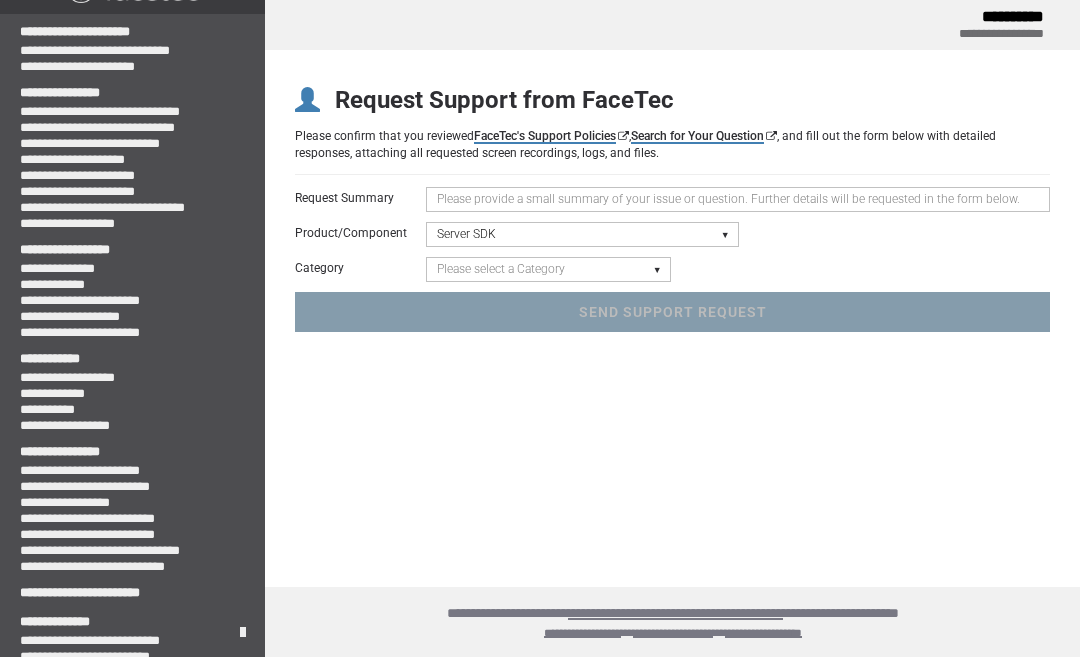 click on "**********" at bounding box center [132, 144] 